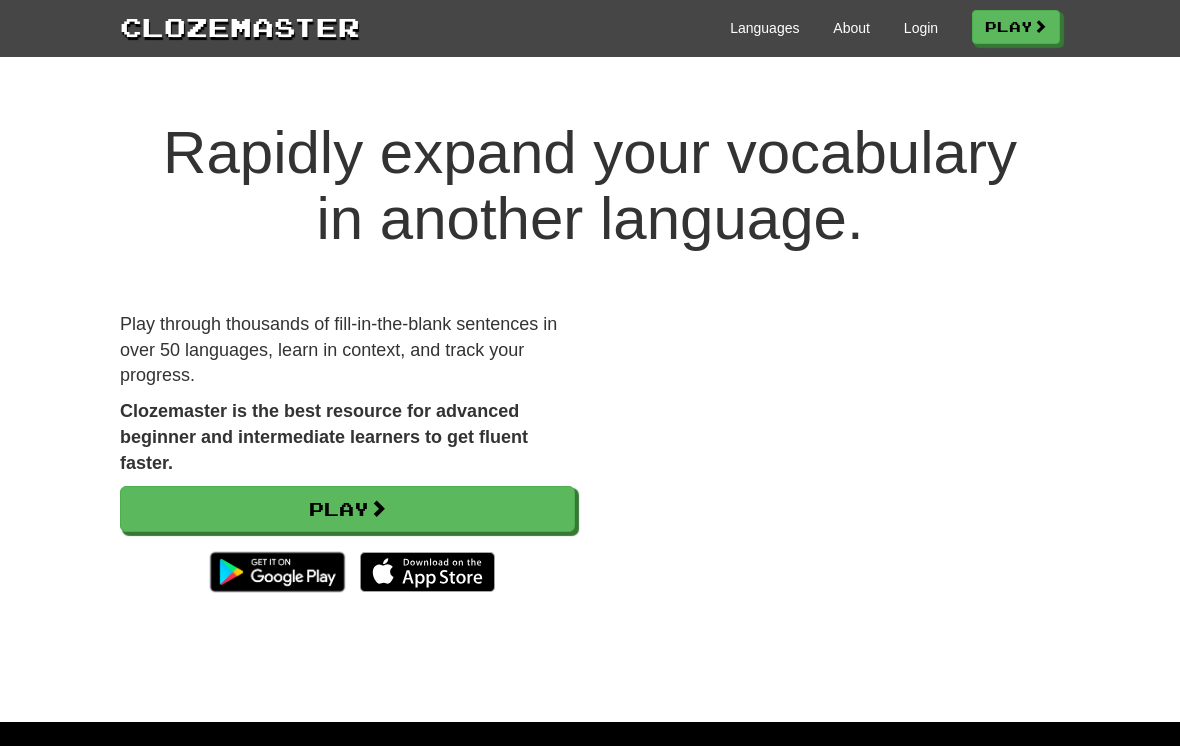 scroll, scrollTop: 0, scrollLeft: 0, axis: both 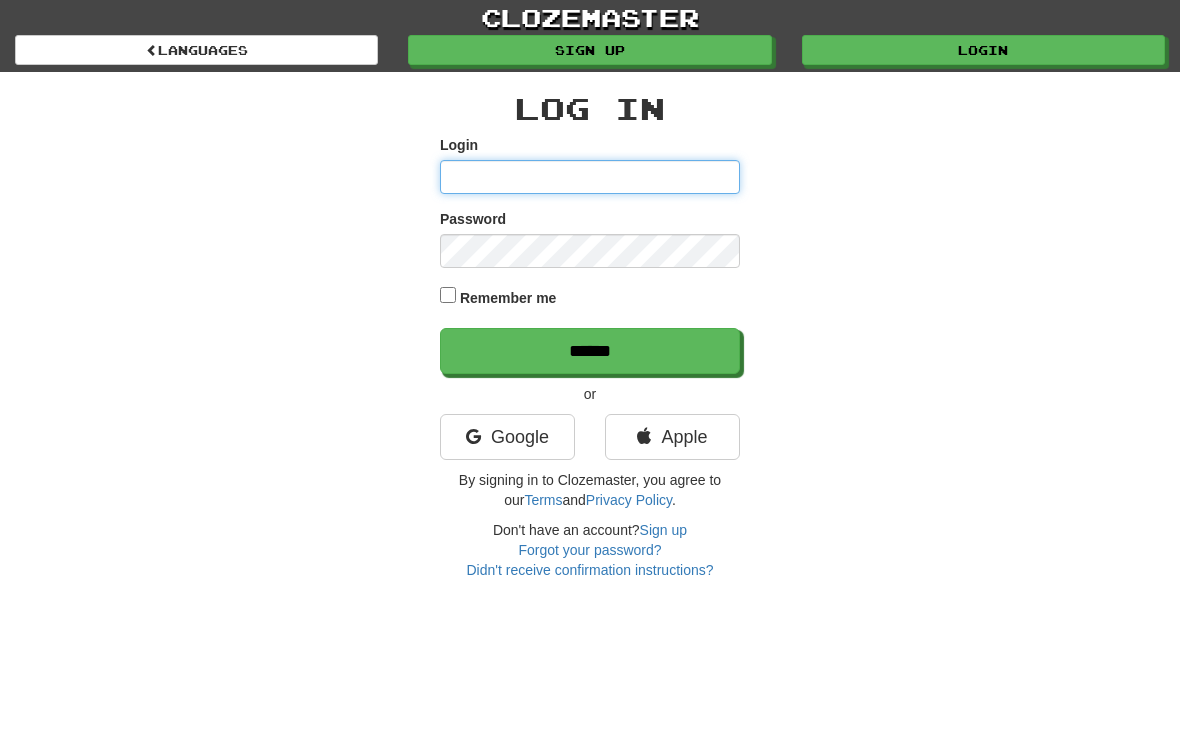 type on "**********" 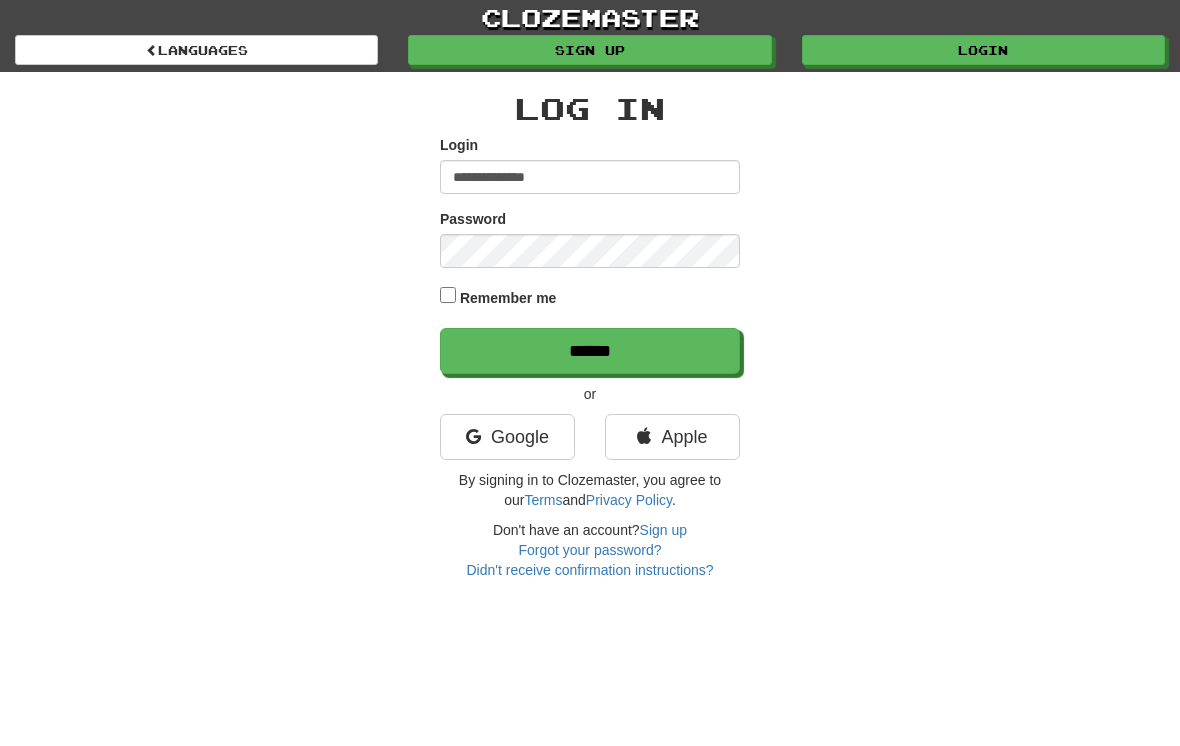 click on "******" at bounding box center (590, 351) 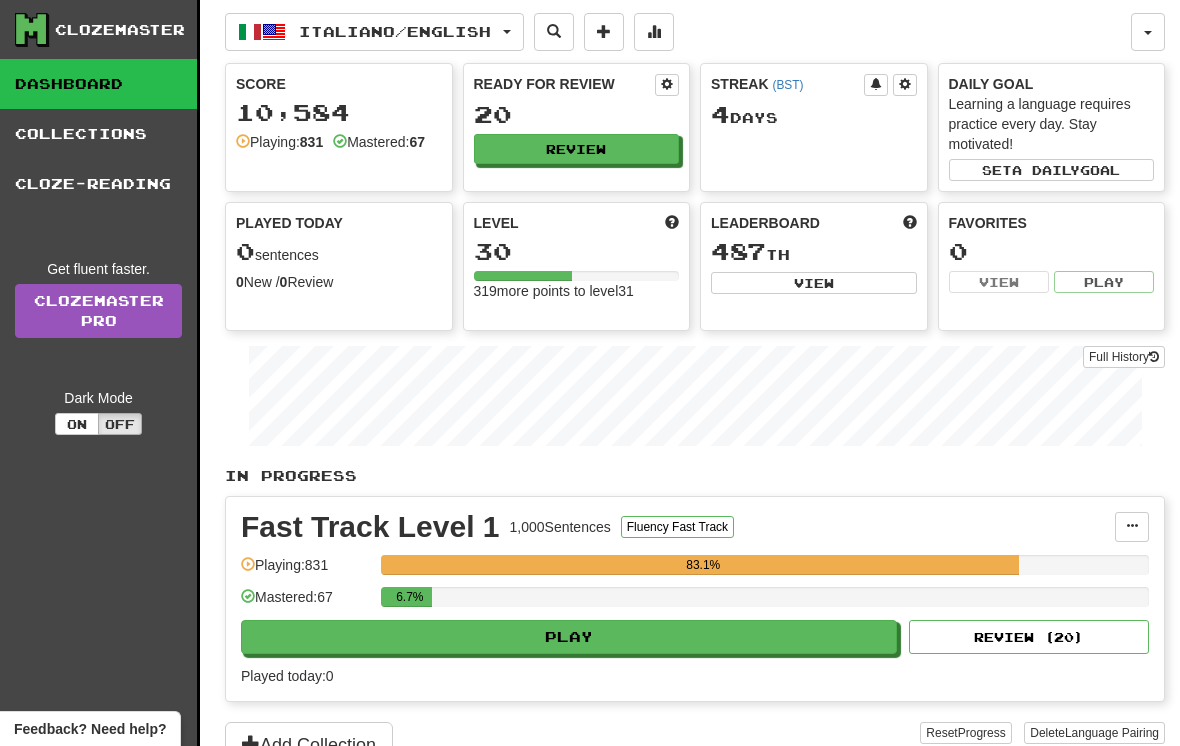 scroll, scrollTop: 0, scrollLeft: 0, axis: both 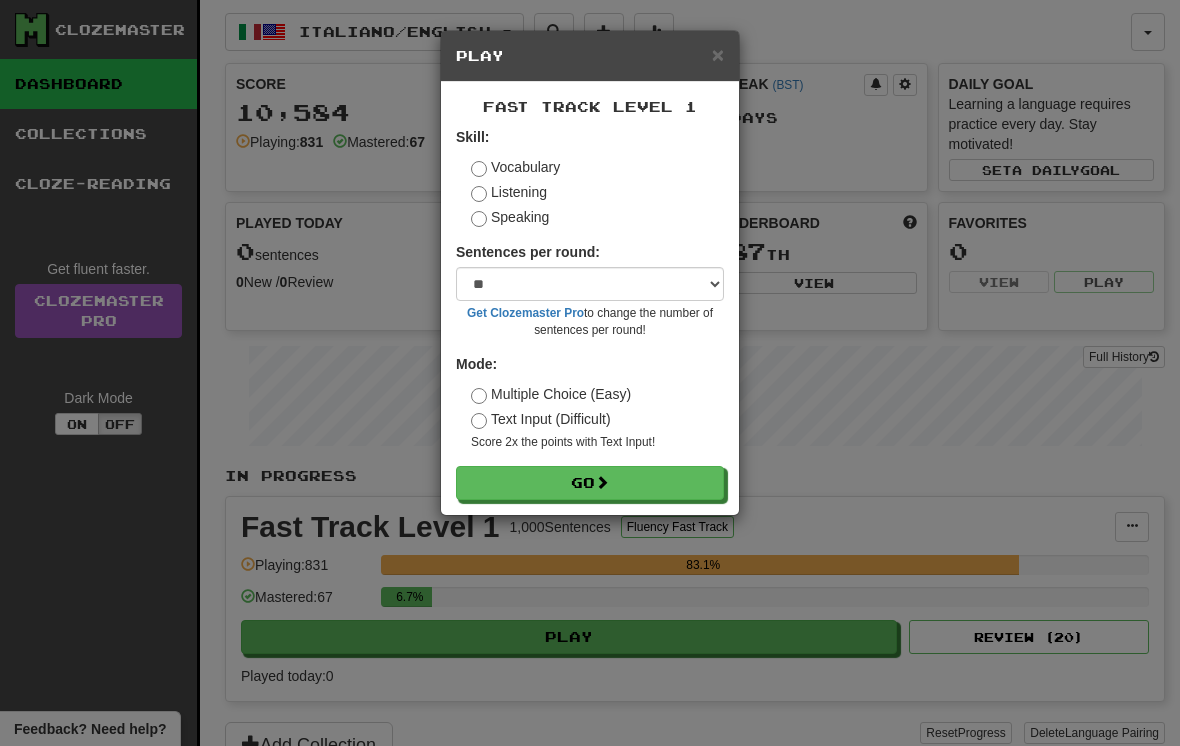 click on "Go" at bounding box center [590, 483] 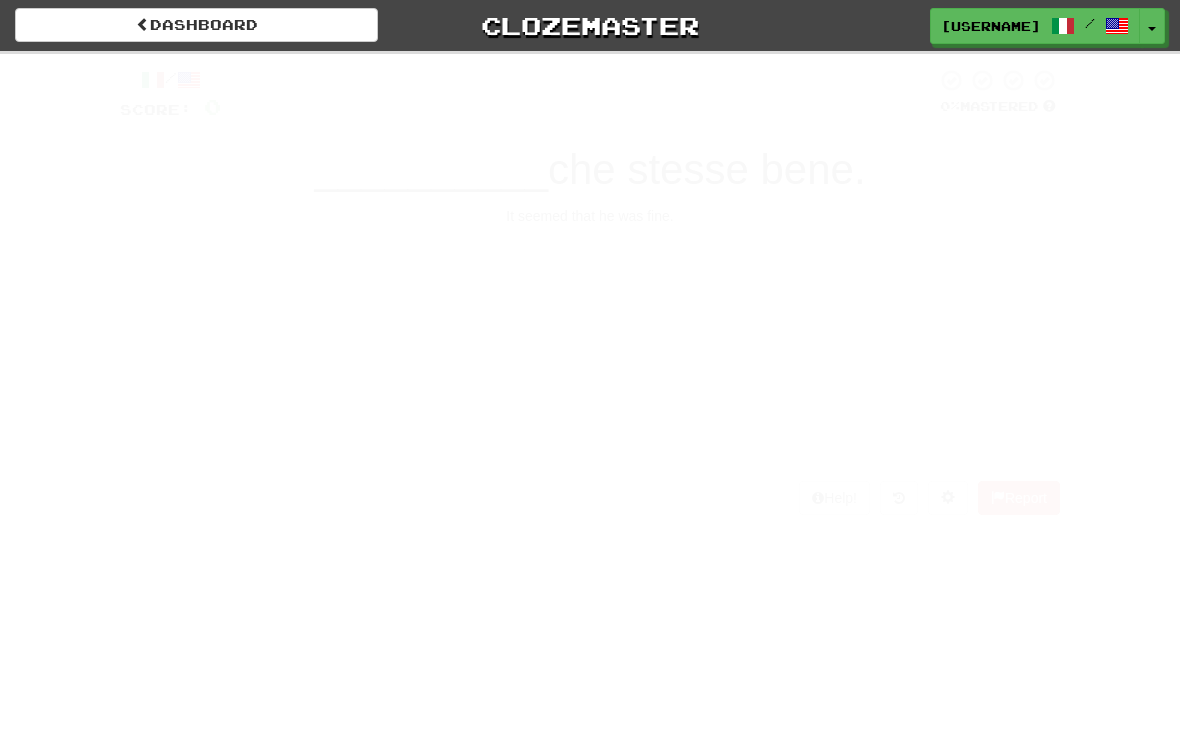 scroll, scrollTop: 0, scrollLeft: 0, axis: both 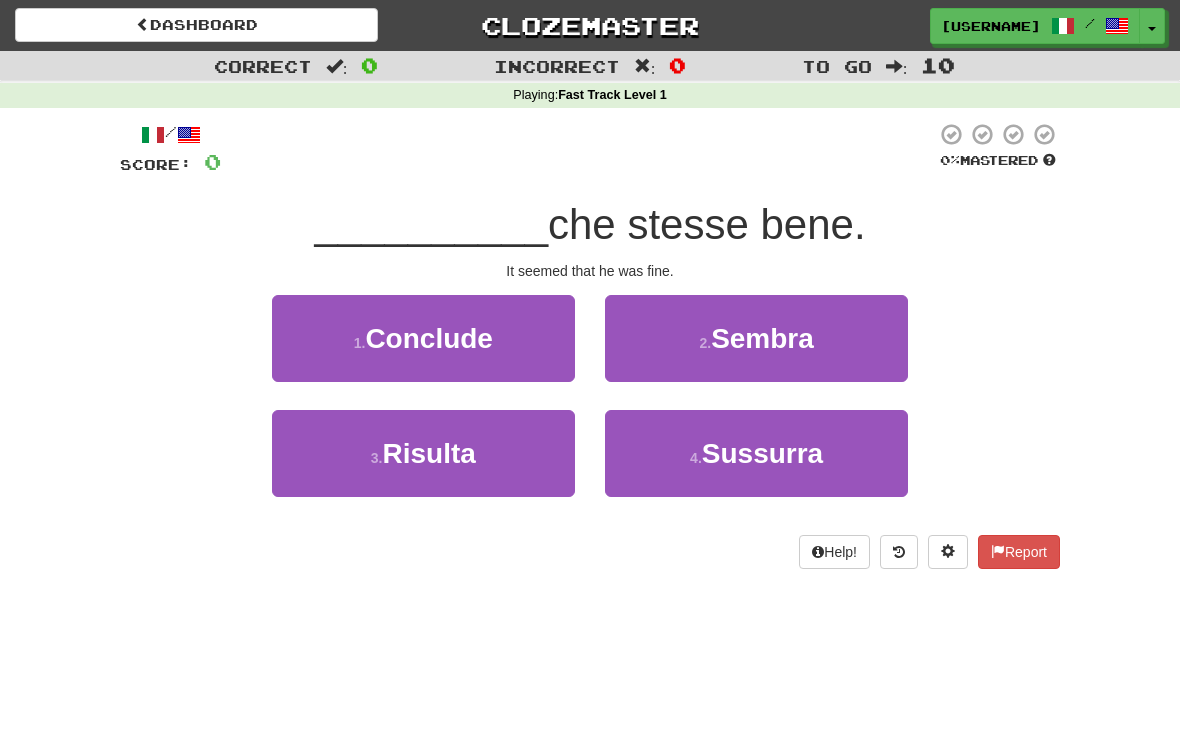 click on "Sembra" at bounding box center [762, 338] 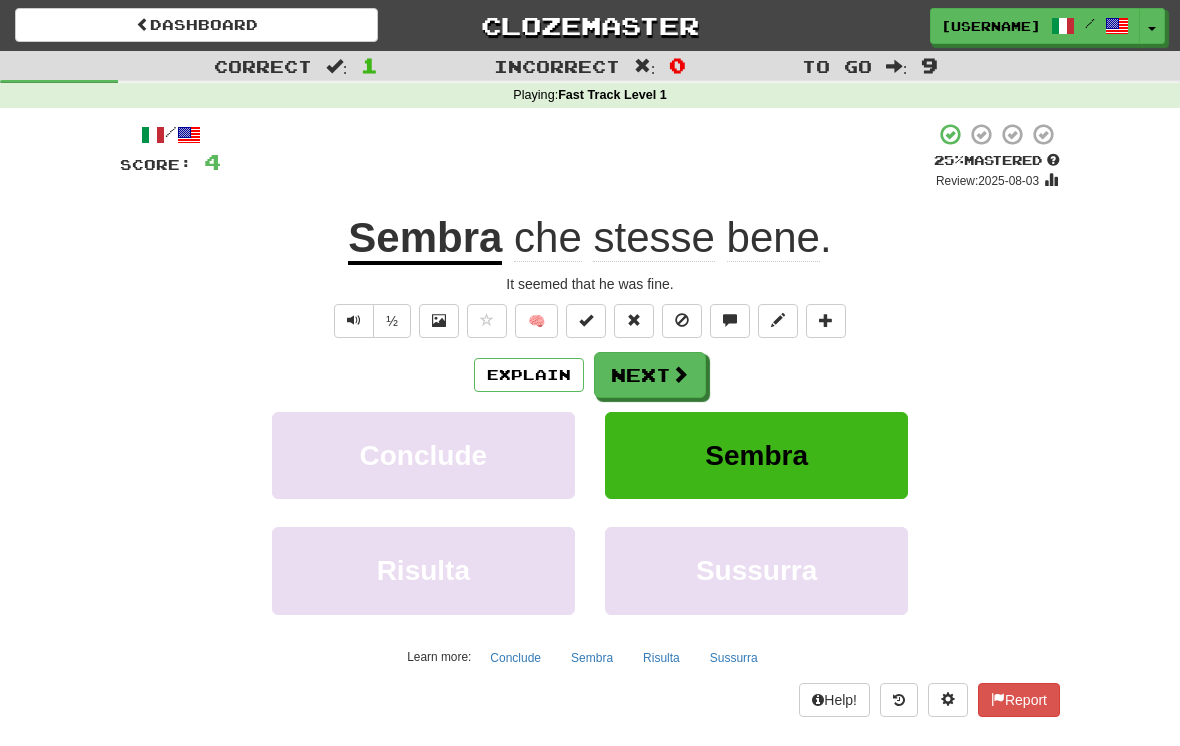 click on "Next" at bounding box center (650, 375) 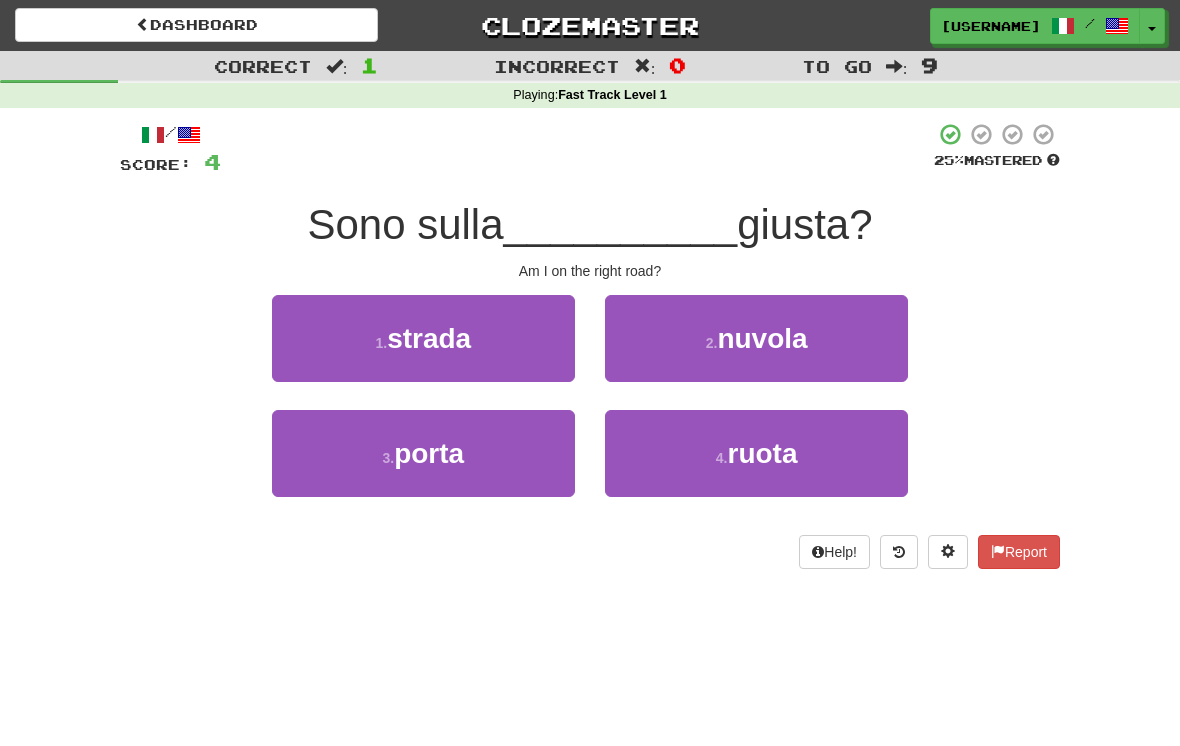 click on "strada" at bounding box center (429, 338) 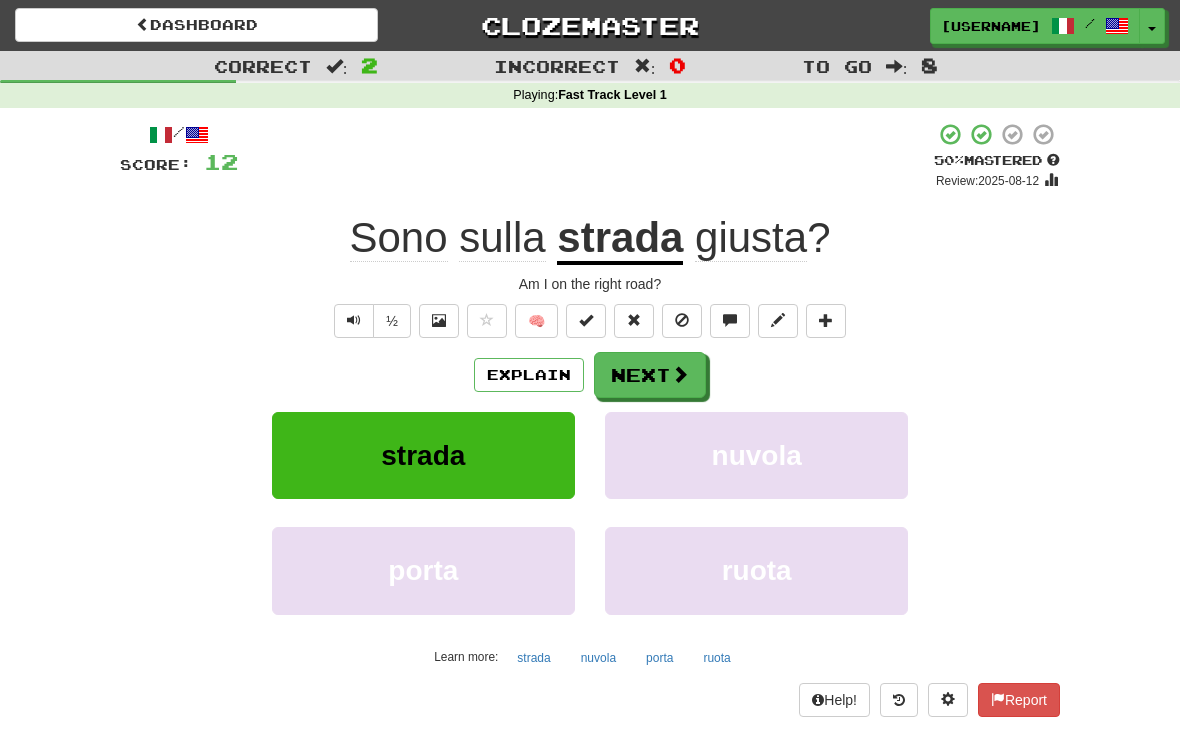 click on "Next" at bounding box center [650, 375] 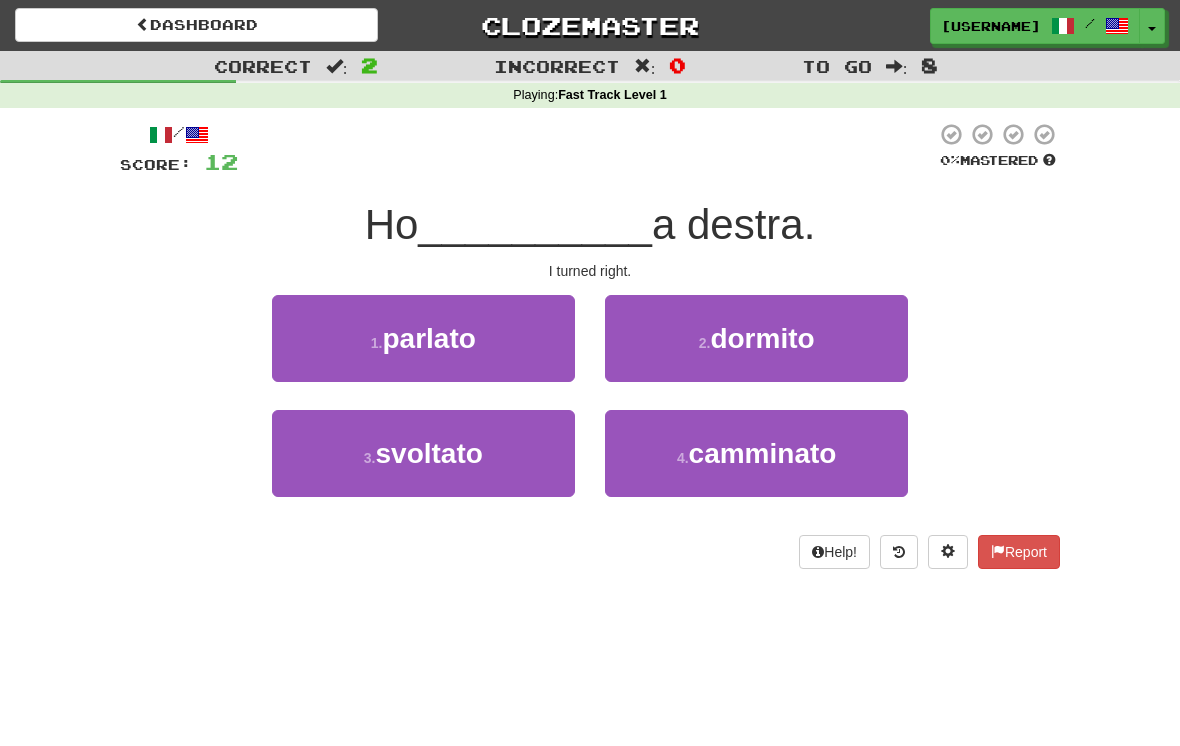 click on "4 .  camminato" at bounding box center [756, 453] 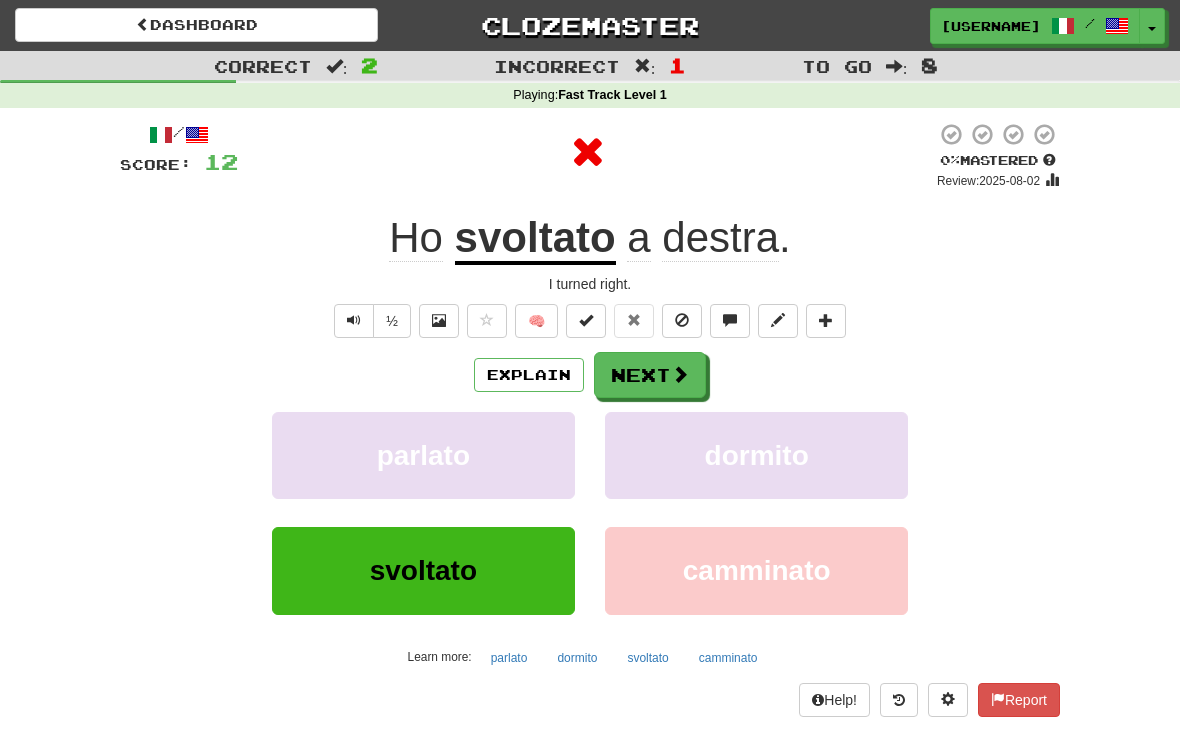 click on "Next" at bounding box center (650, 375) 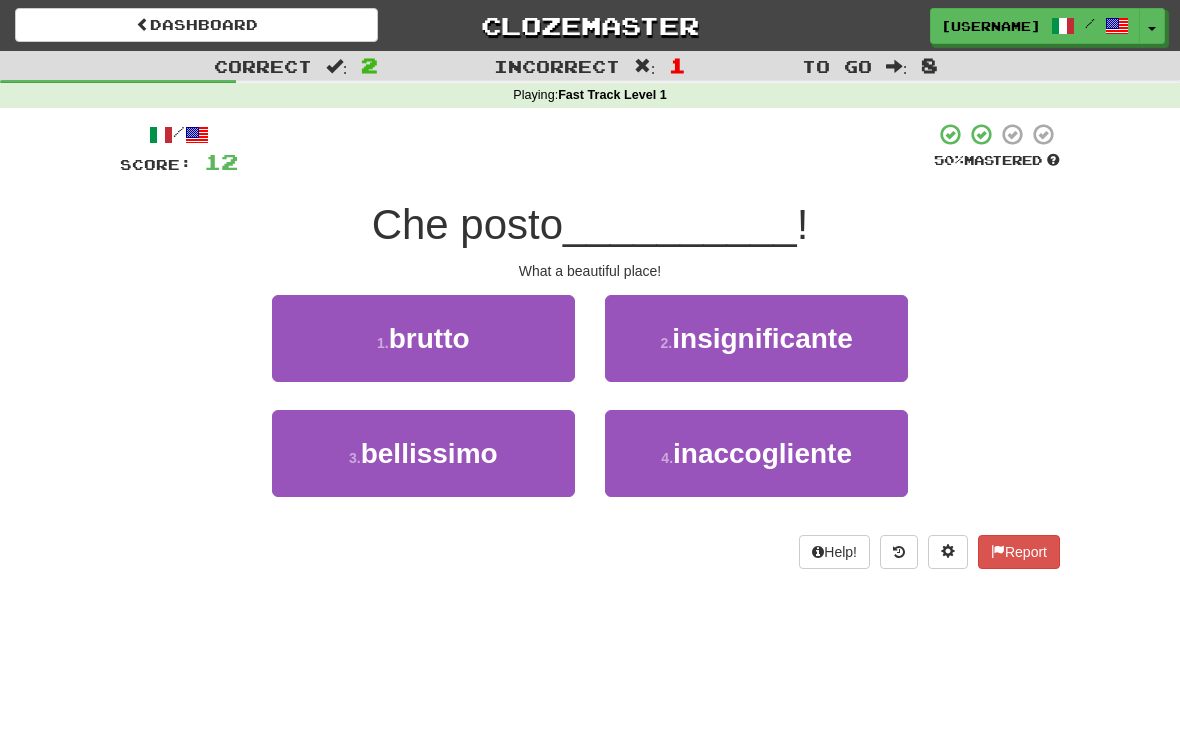 click on "bellissimo" at bounding box center [429, 453] 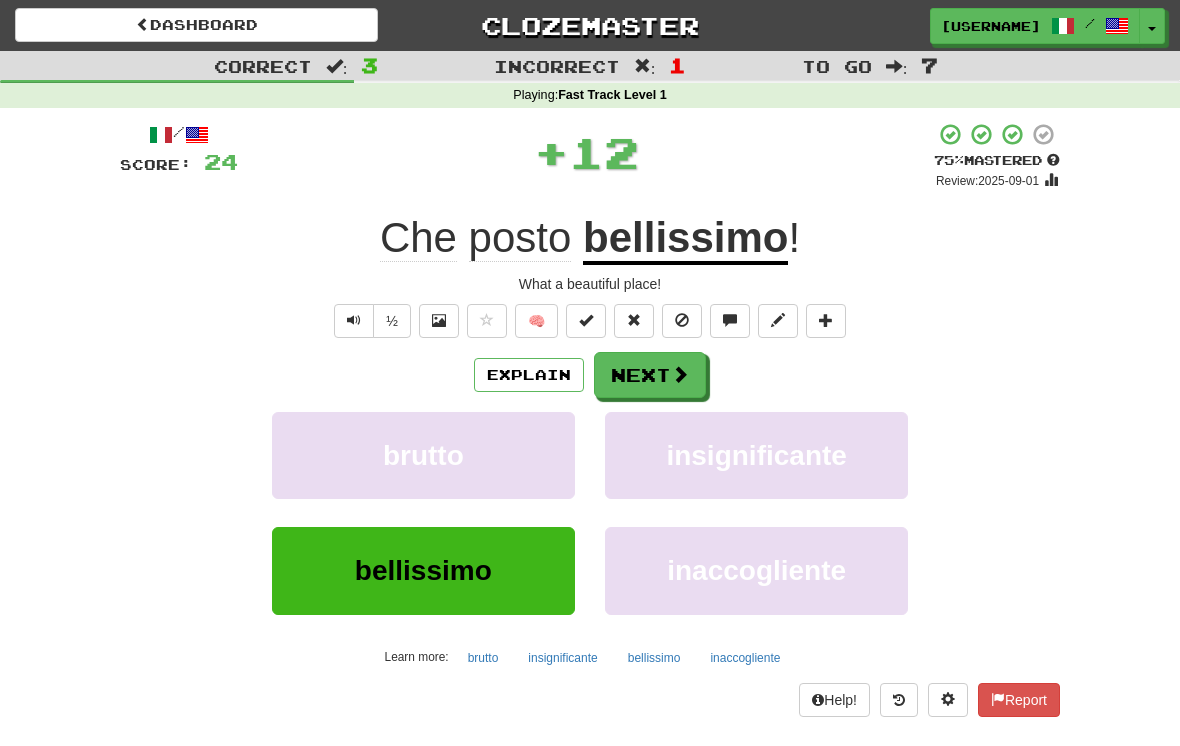 click on "Next" at bounding box center [650, 375] 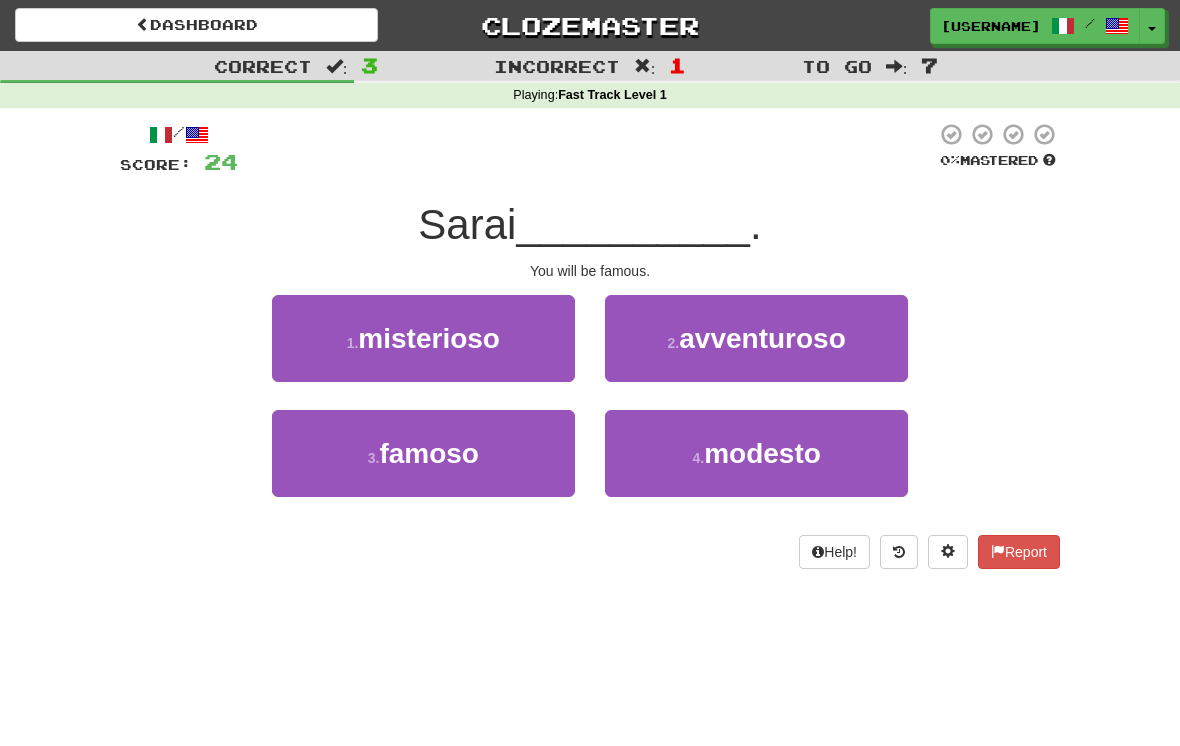 click on "famoso" at bounding box center (429, 453) 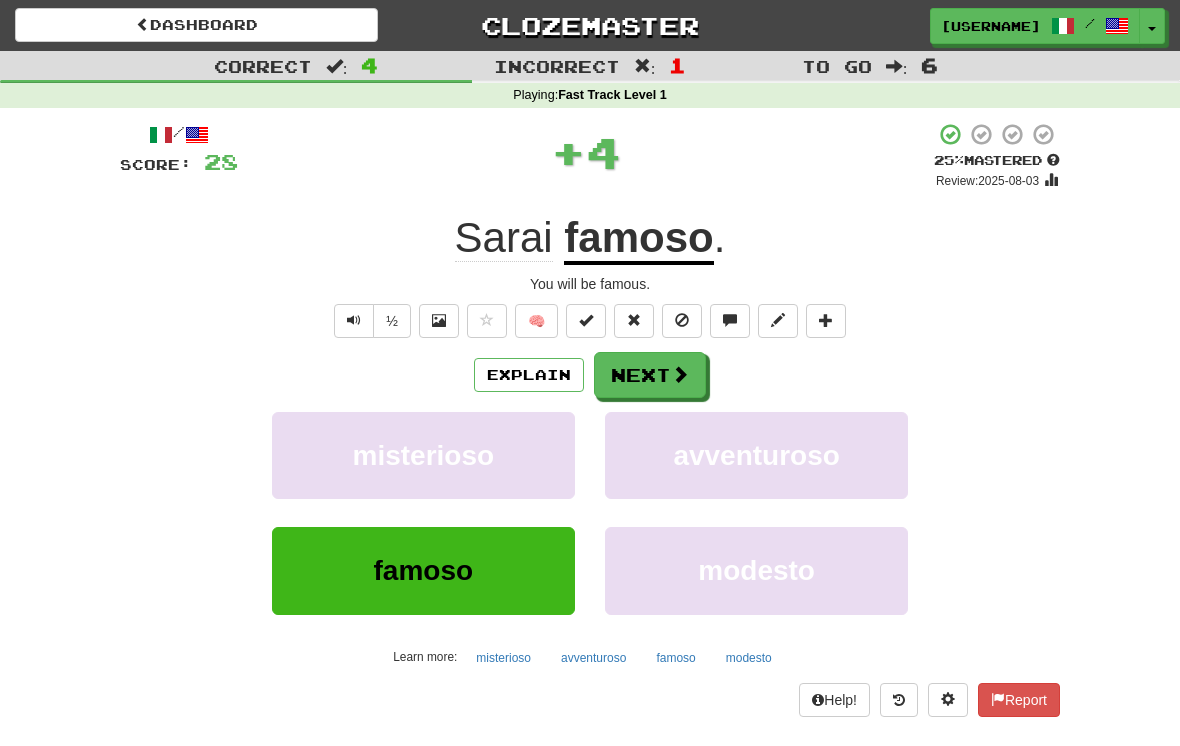 click on "Next" at bounding box center [650, 375] 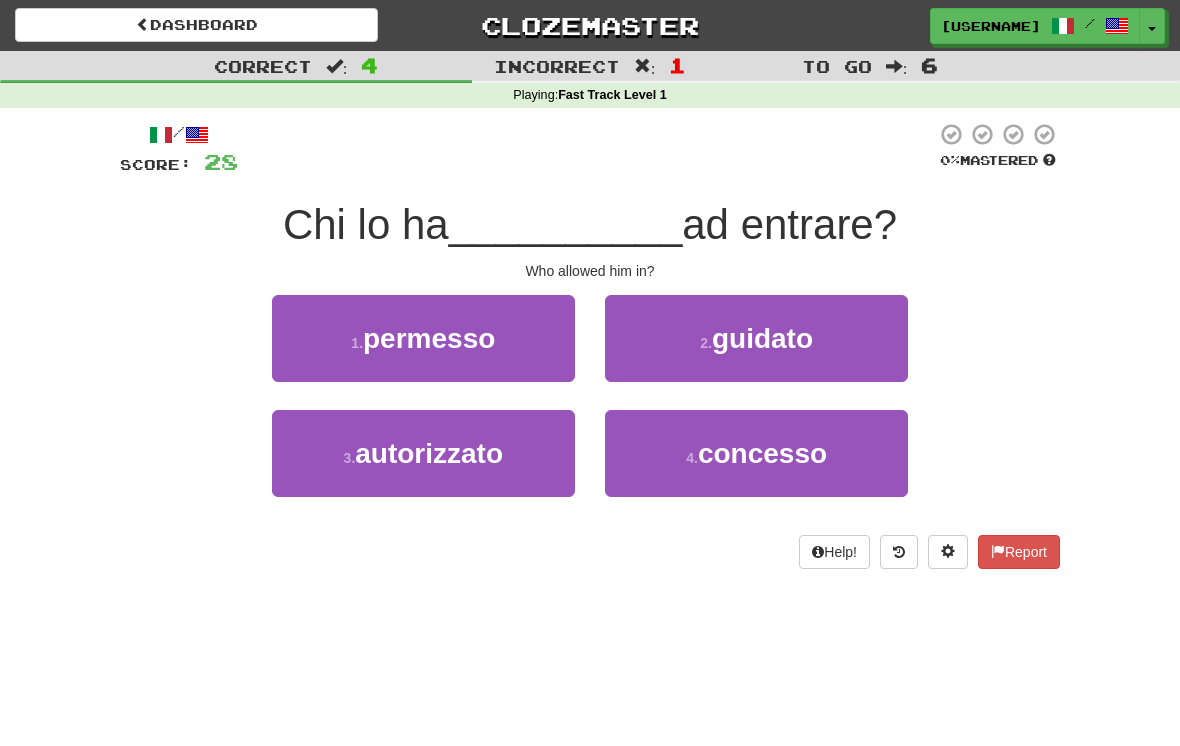 click on "1 .  permesso" at bounding box center [423, 338] 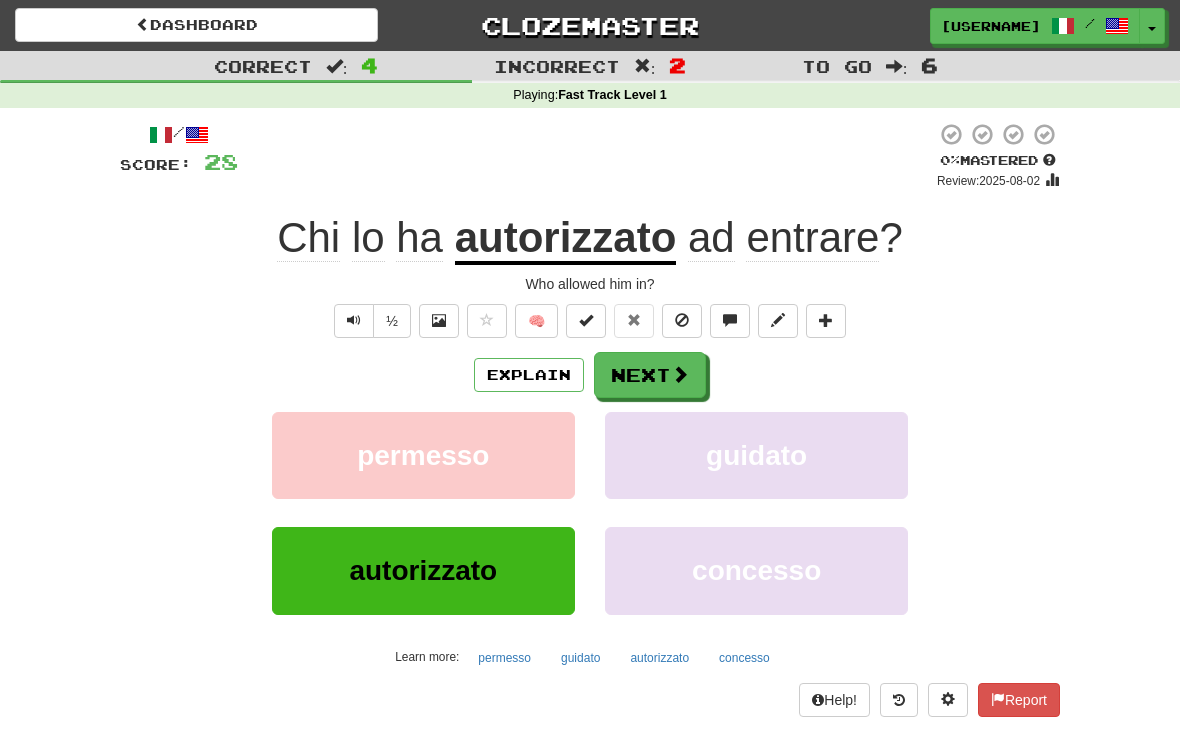 click on "Next" at bounding box center [650, 375] 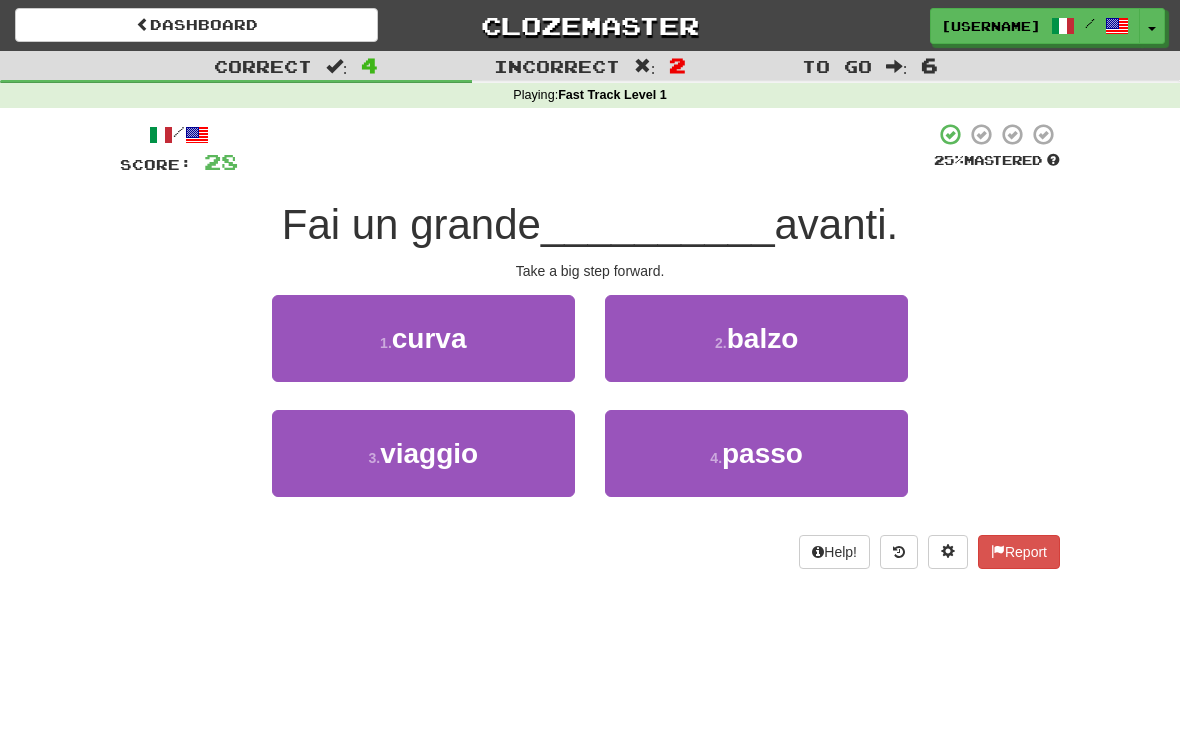 click on "passo" at bounding box center (762, 453) 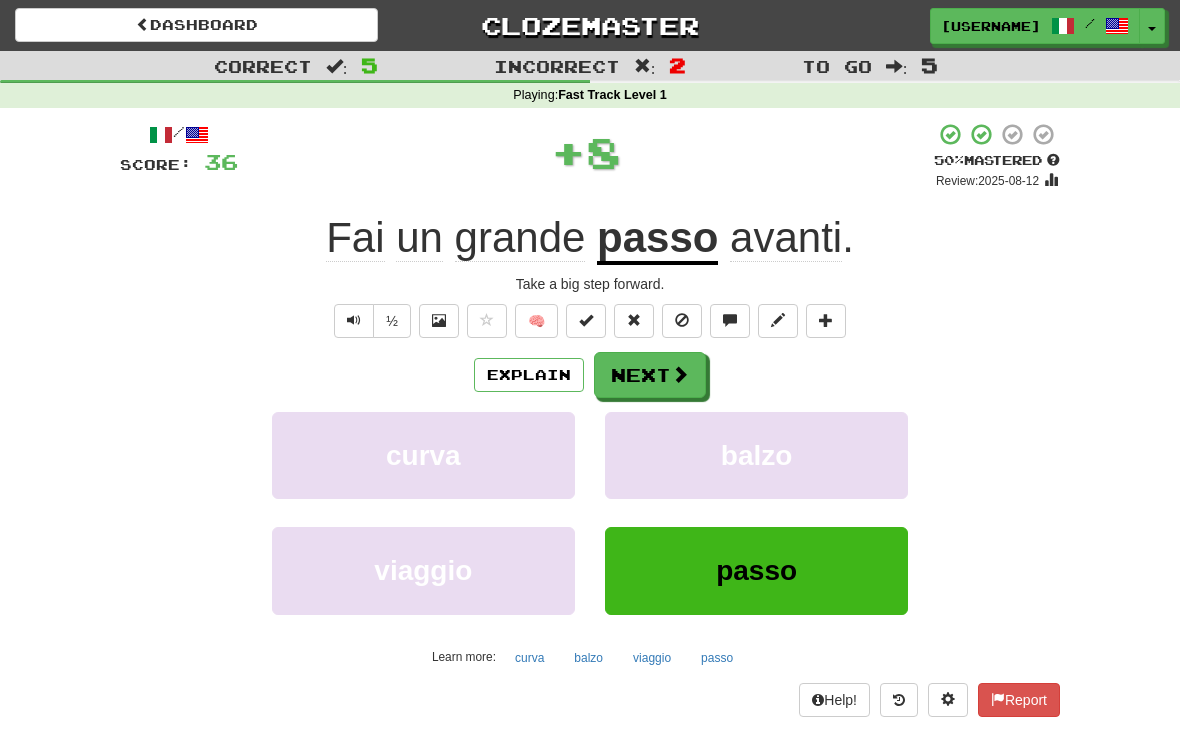 click on "Next" at bounding box center [650, 375] 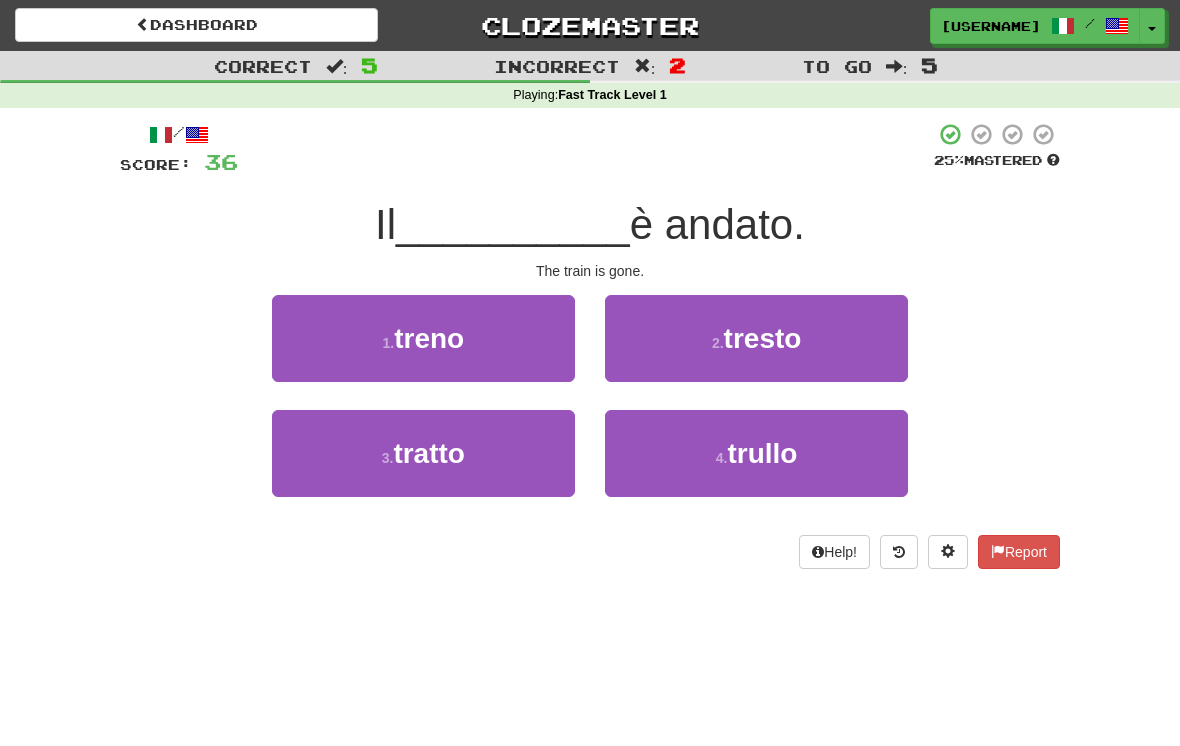 click on "treno" at bounding box center [429, 338] 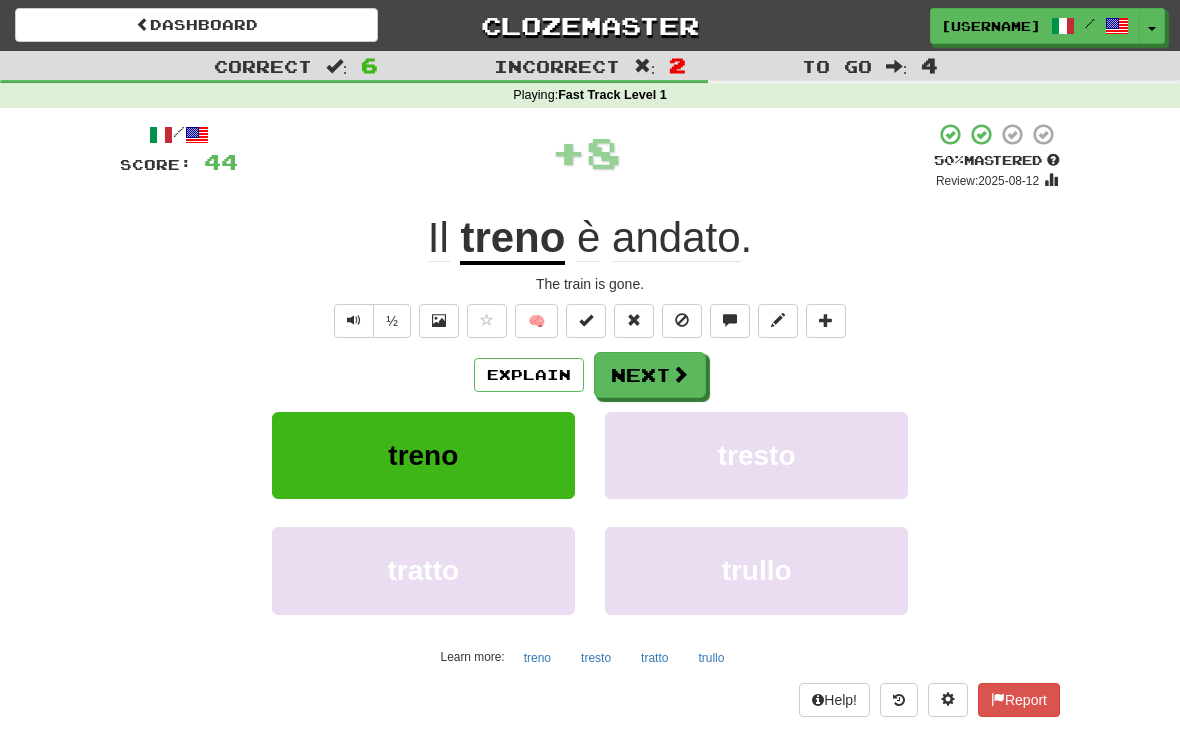 click on "Next" at bounding box center [650, 375] 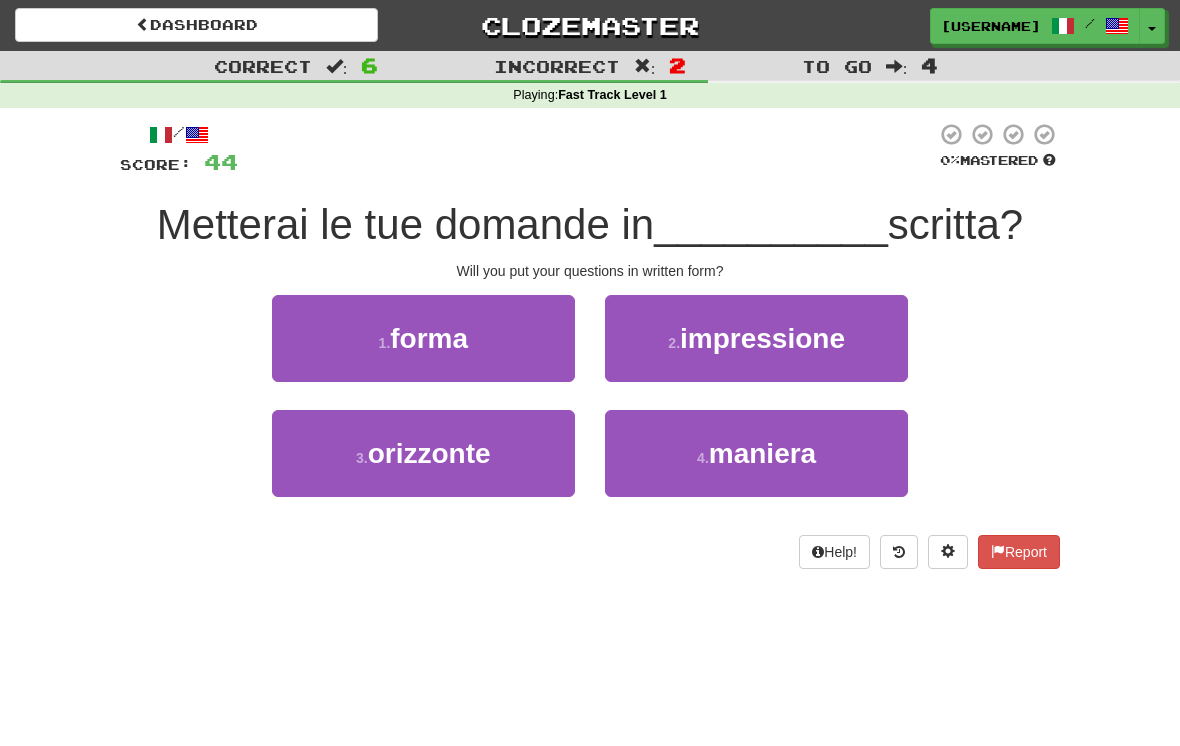 click on "forma" at bounding box center [429, 338] 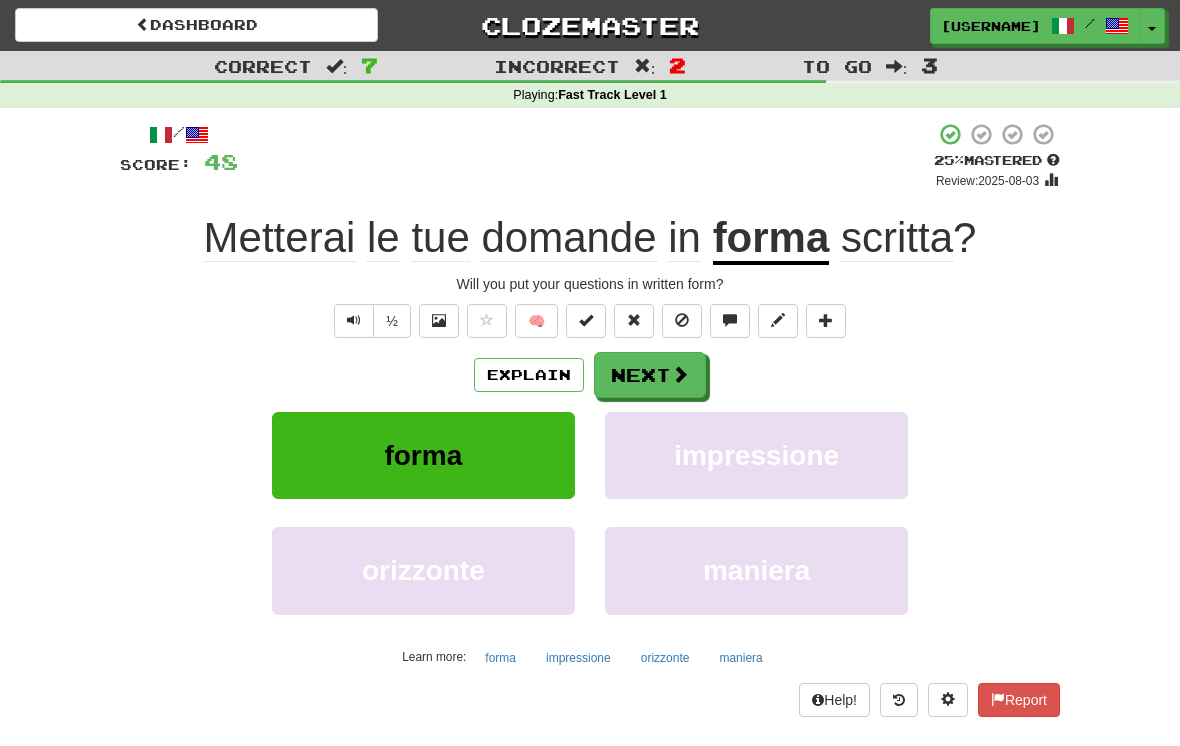 click on "Next" at bounding box center [650, 375] 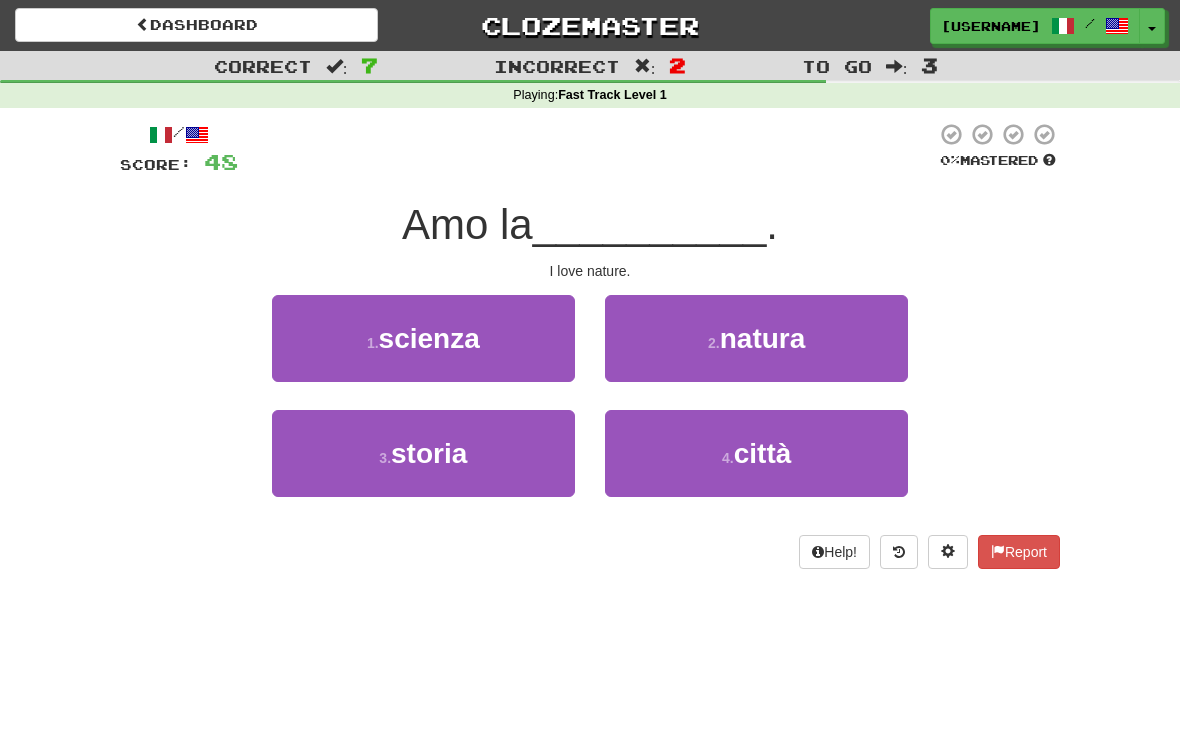 click on "2 .  natura" at bounding box center (756, 338) 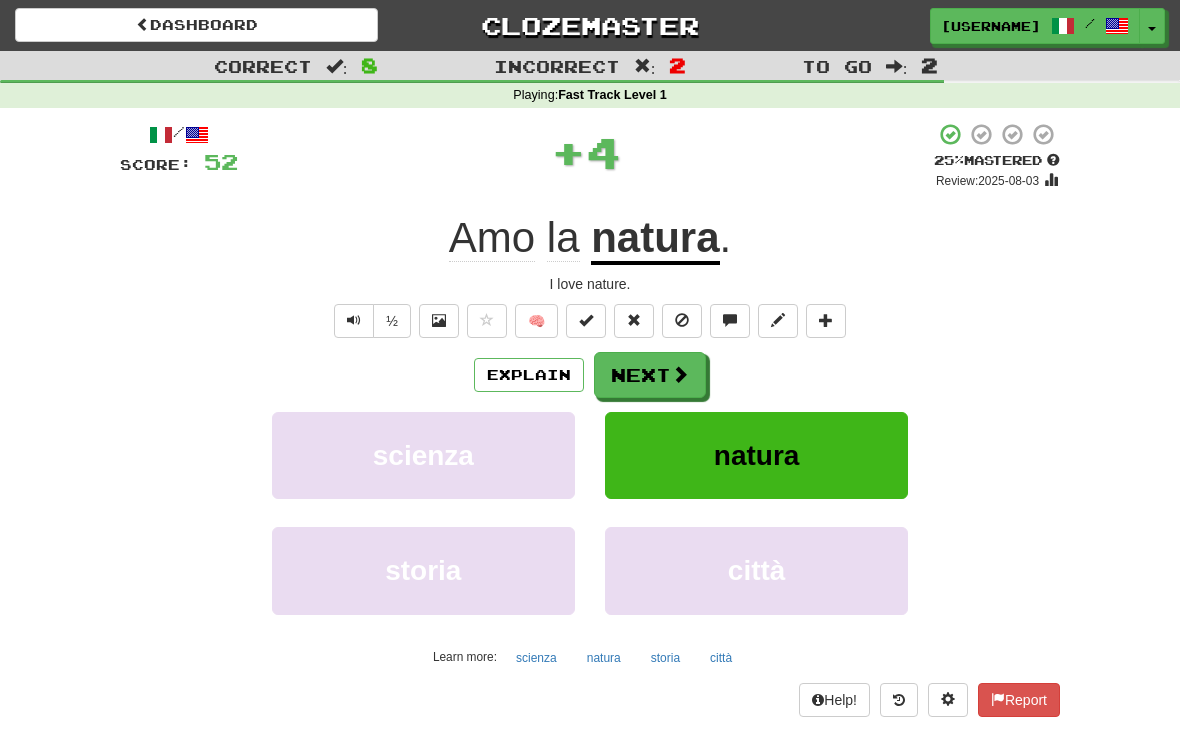 click on "Next" at bounding box center (650, 375) 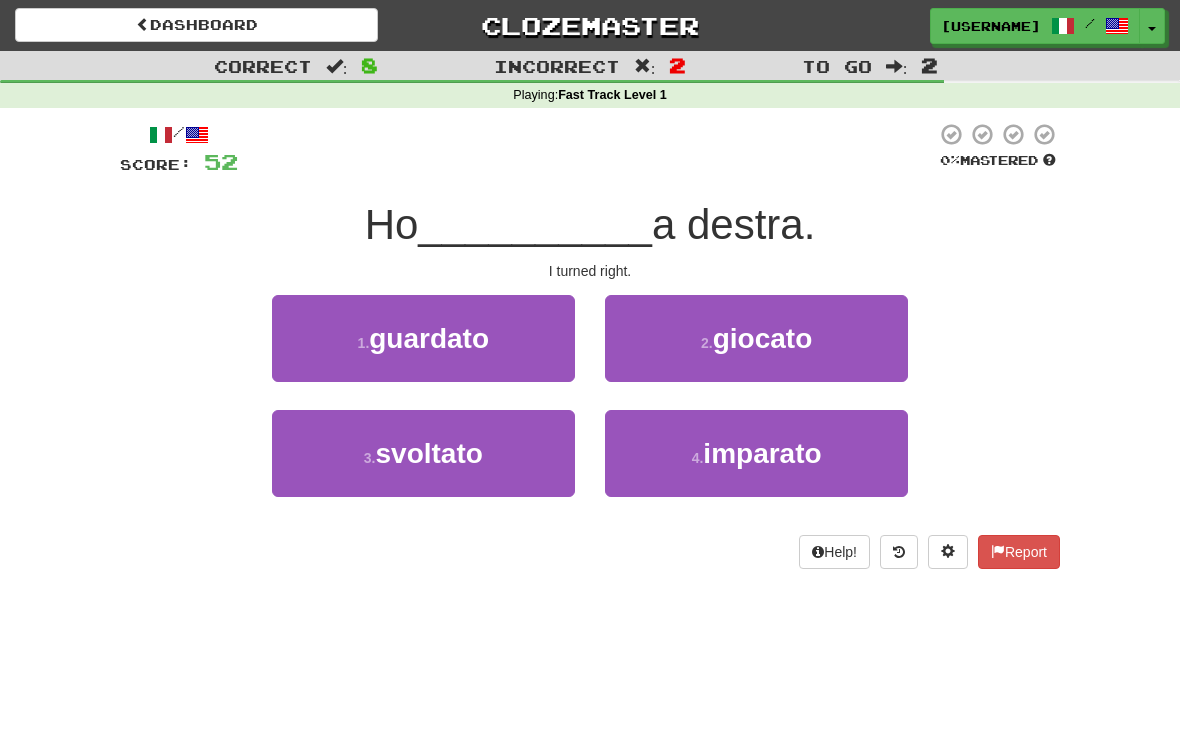 click on "2 .  giocato" at bounding box center [756, 338] 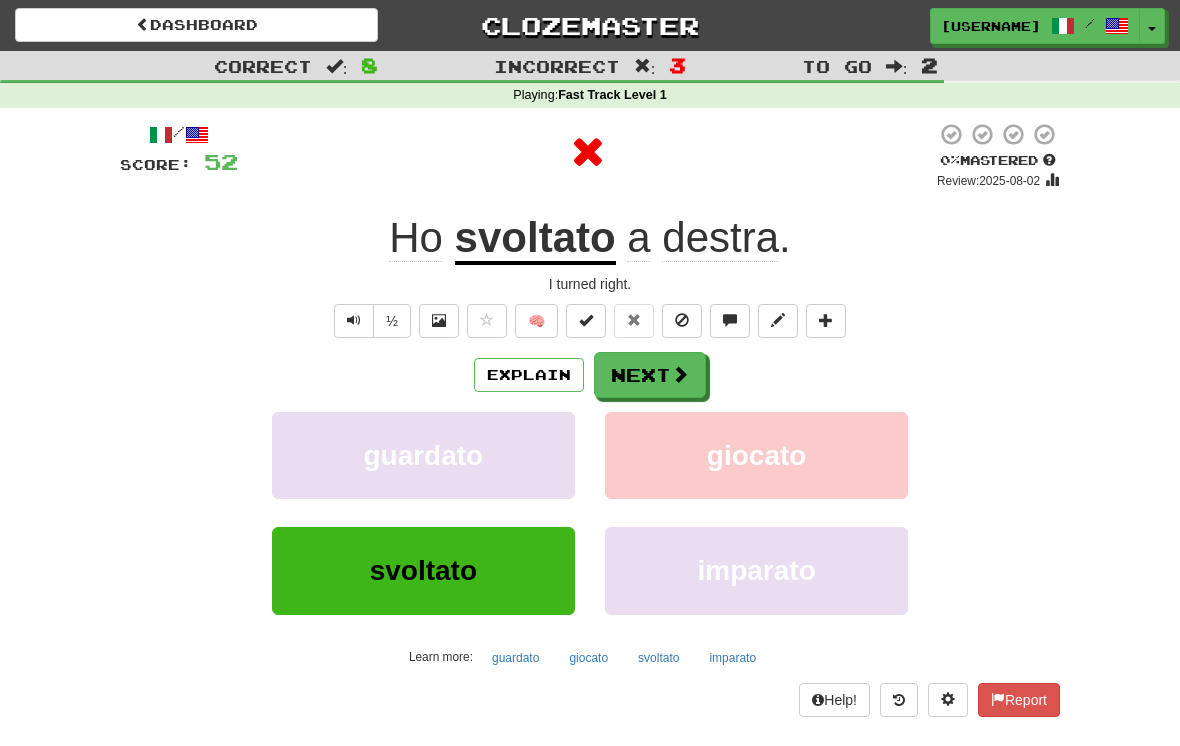 click on "Next" at bounding box center [650, 375] 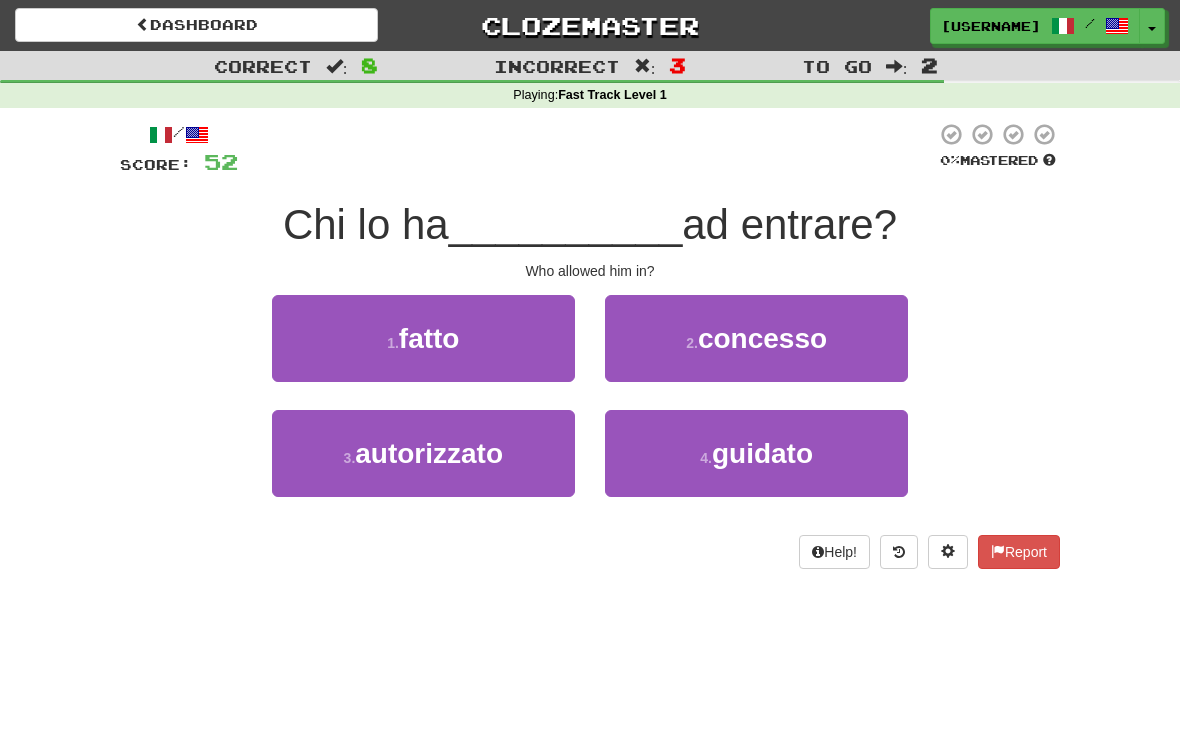 click on "autorizzato" at bounding box center [429, 453] 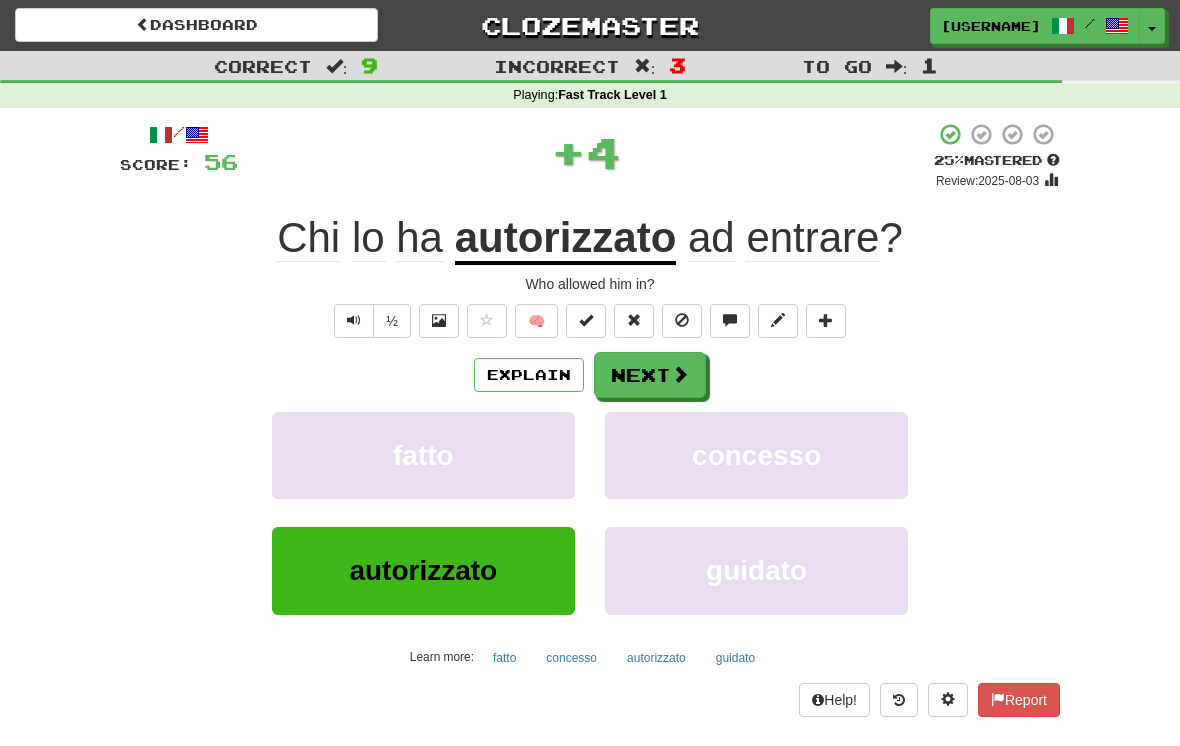 click on "Next" at bounding box center [650, 375] 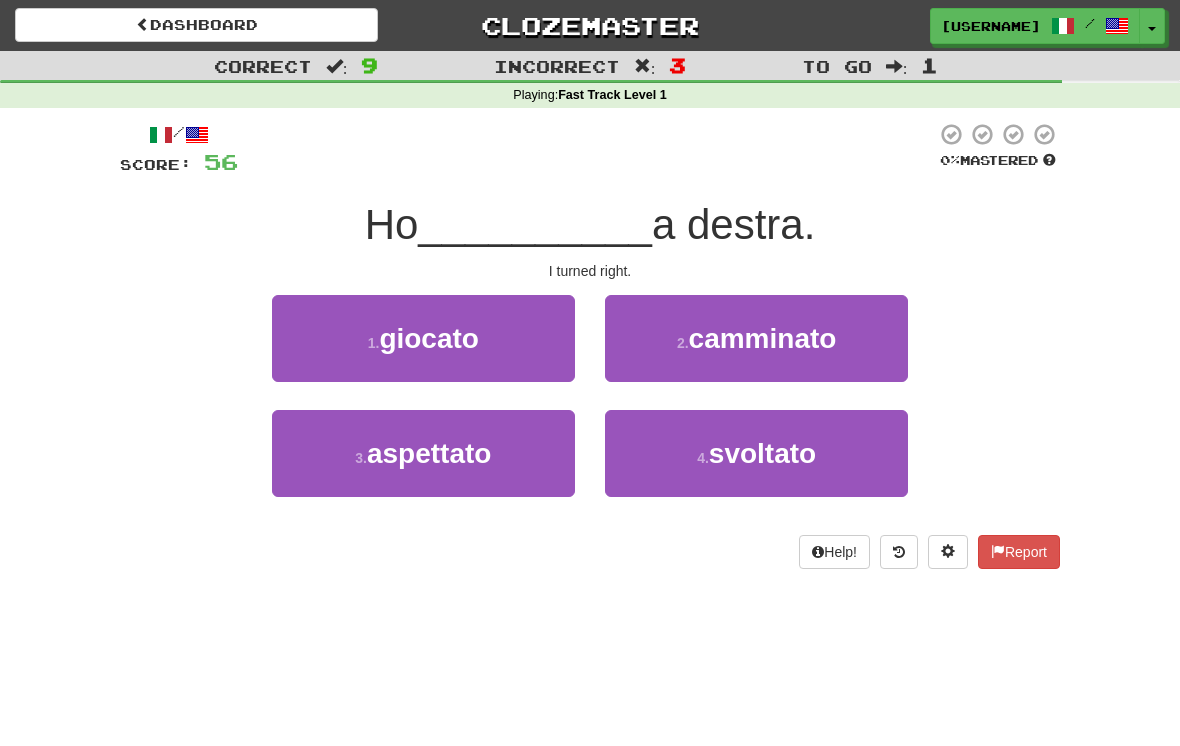 click on "svoltato" at bounding box center [762, 453] 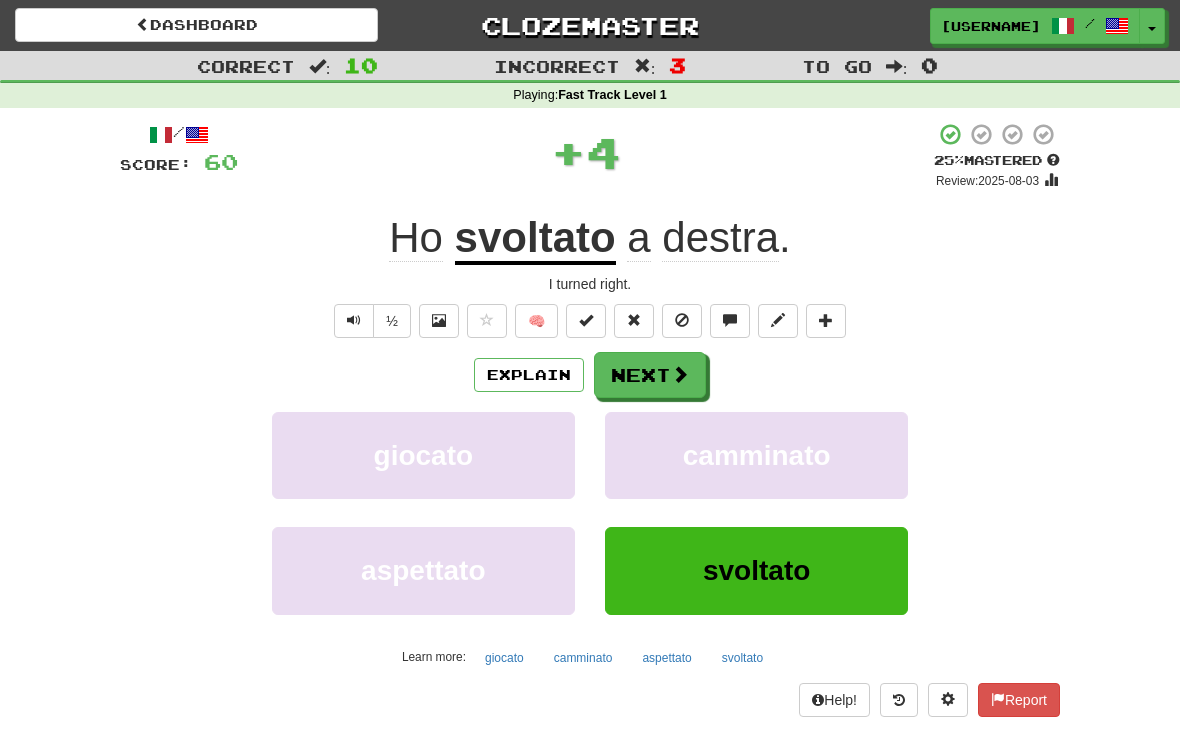 click on "Next" at bounding box center [650, 375] 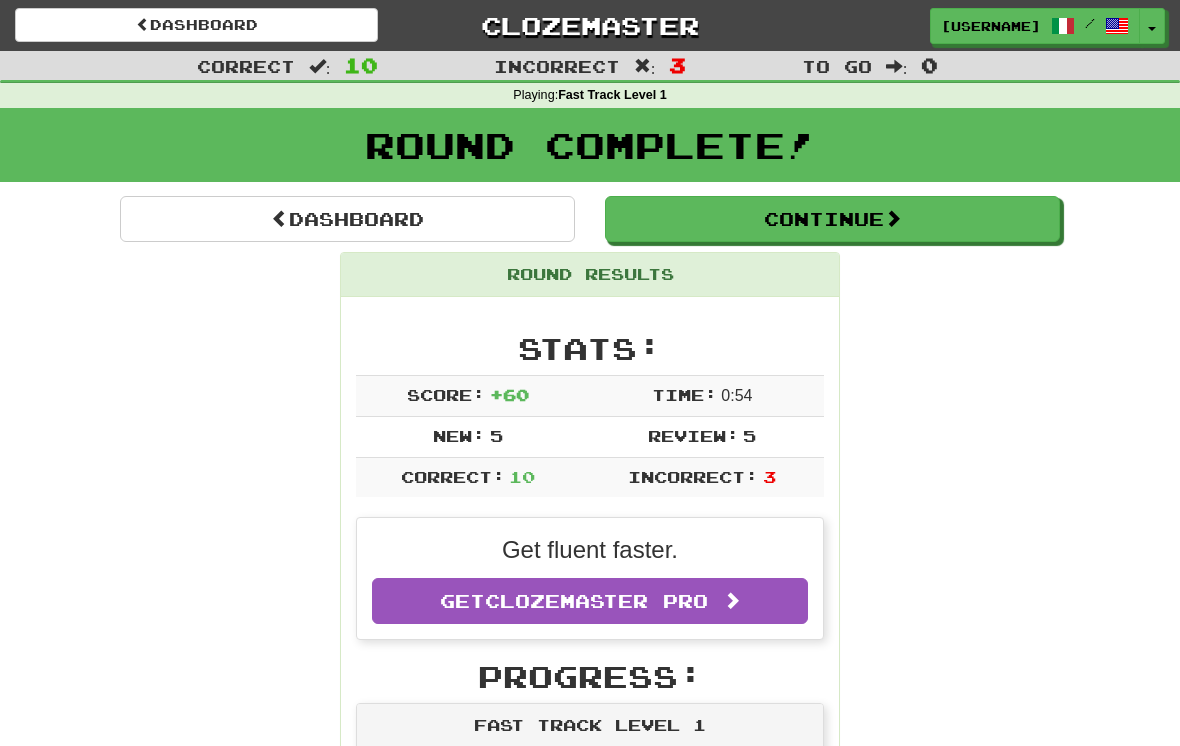 click on "Continue" at bounding box center (832, 219) 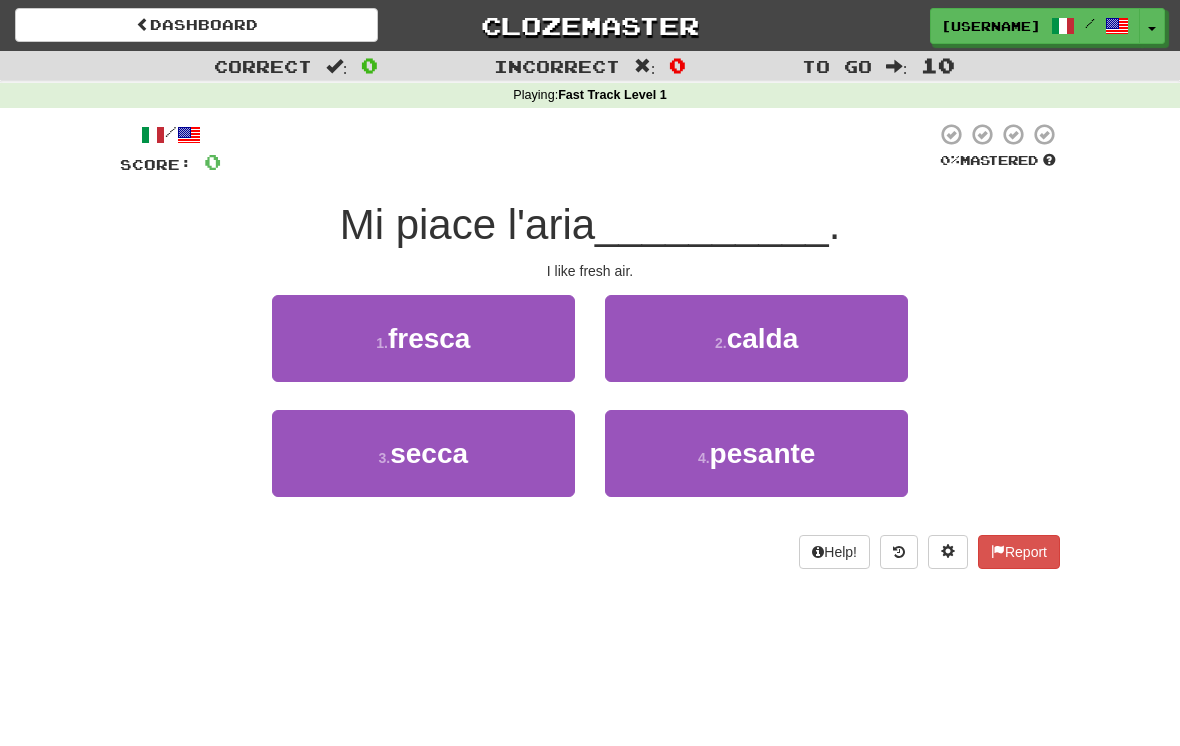 click on "fresca" at bounding box center [429, 338] 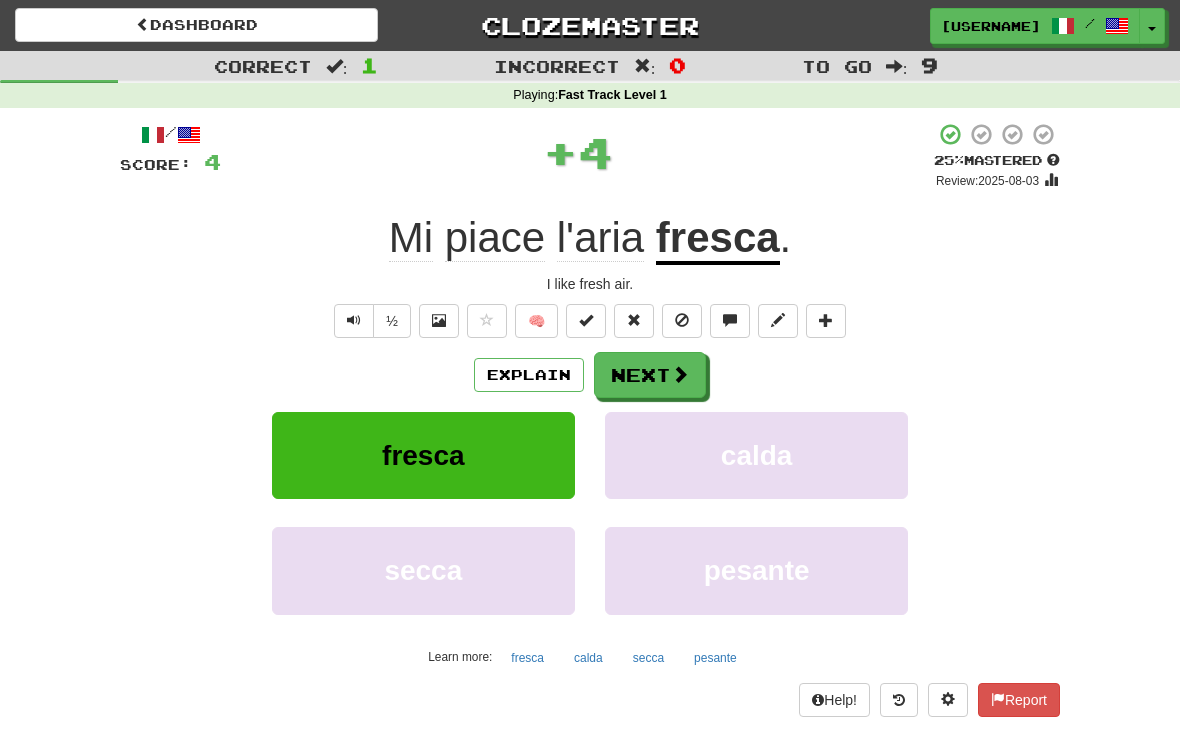 click on "Next" at bounding box center [650, 375] 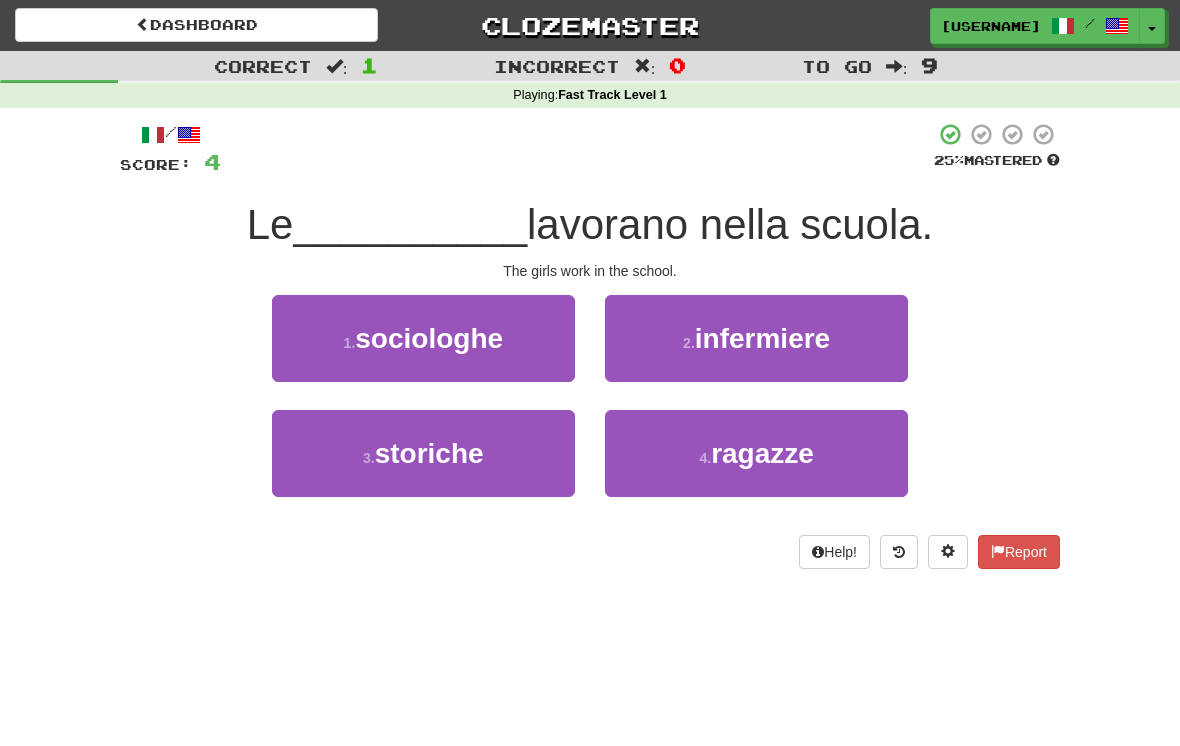 click on "ragazze" at bounding box center [762, 453] 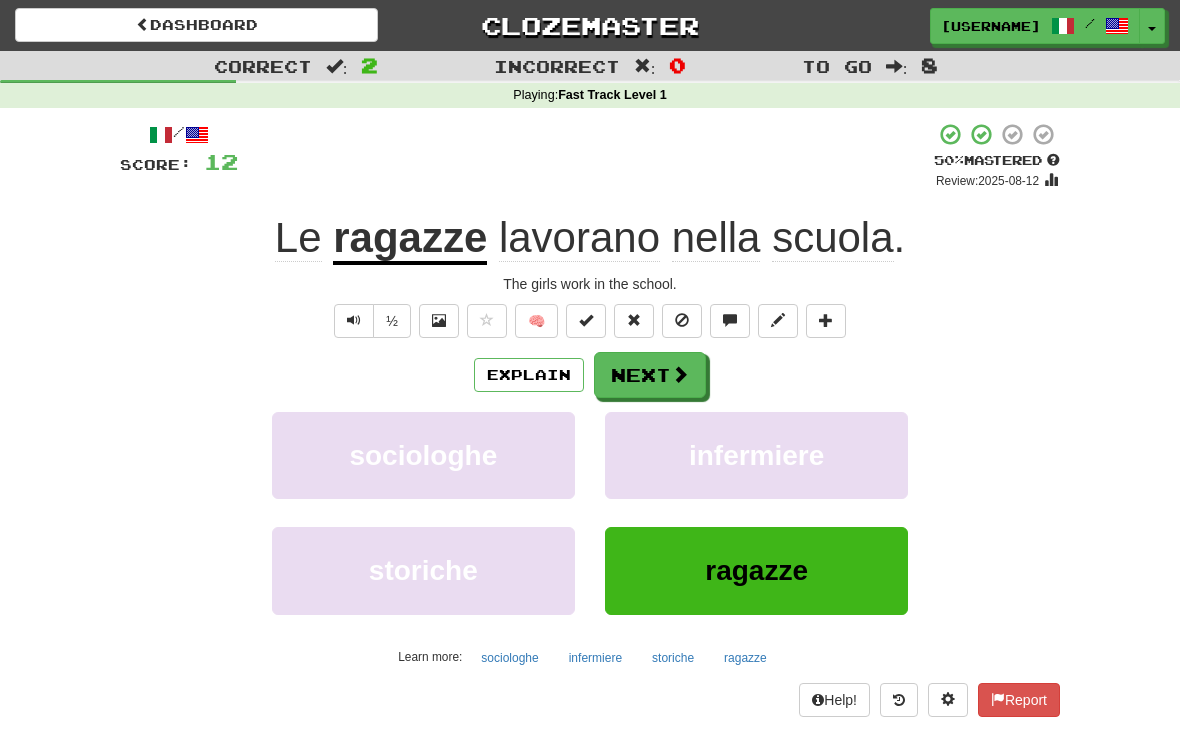 click on "Next" at bounding box center [650, 375] 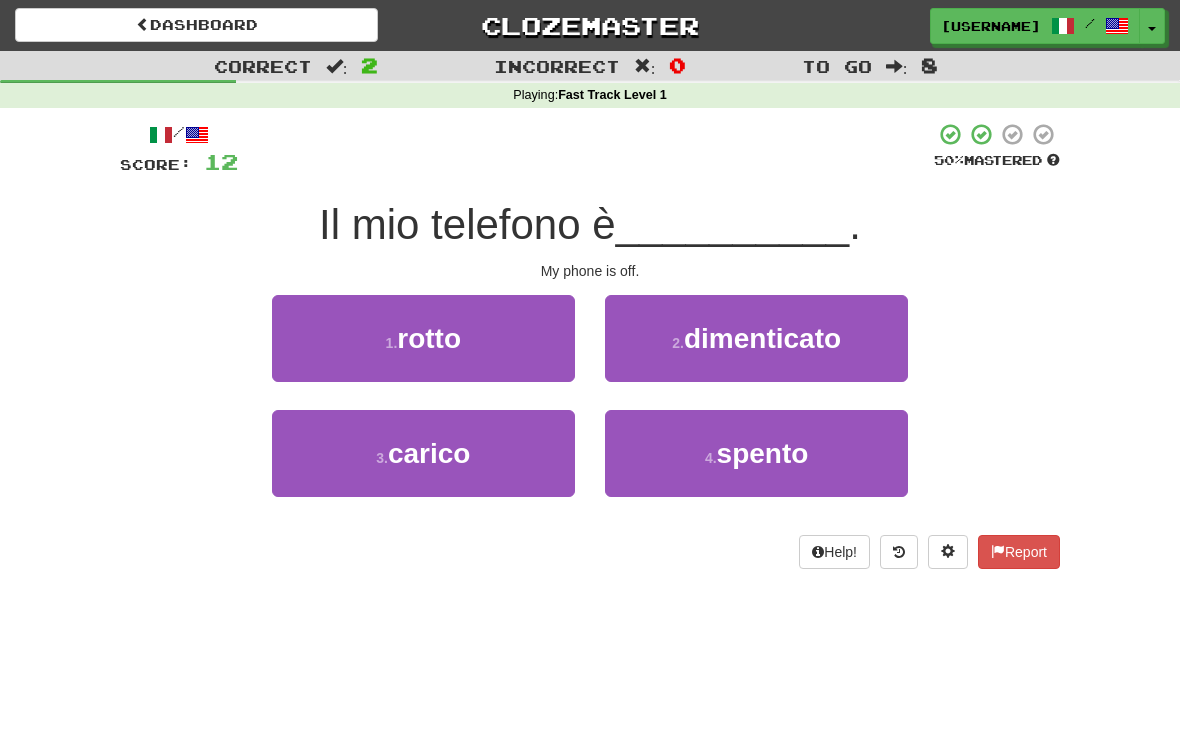 click on "4 .  spento" at bounding box center (756, 453) 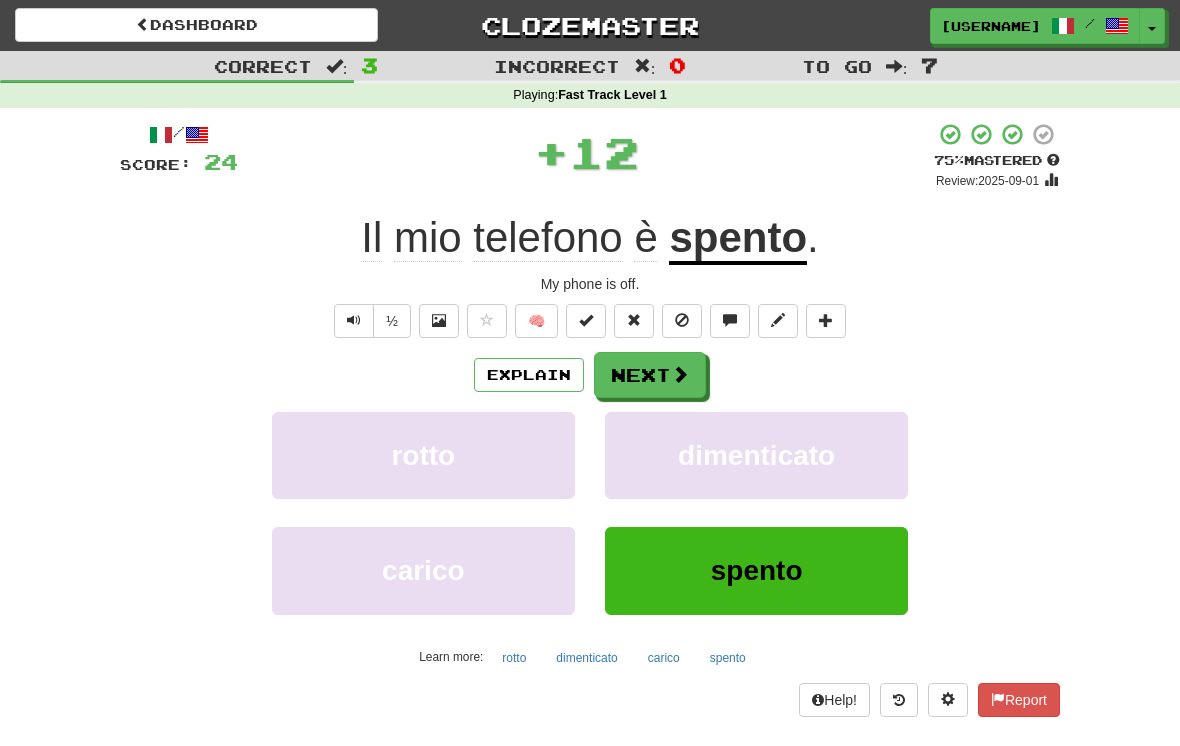 click on "Next" at bounding box center (650, 375) 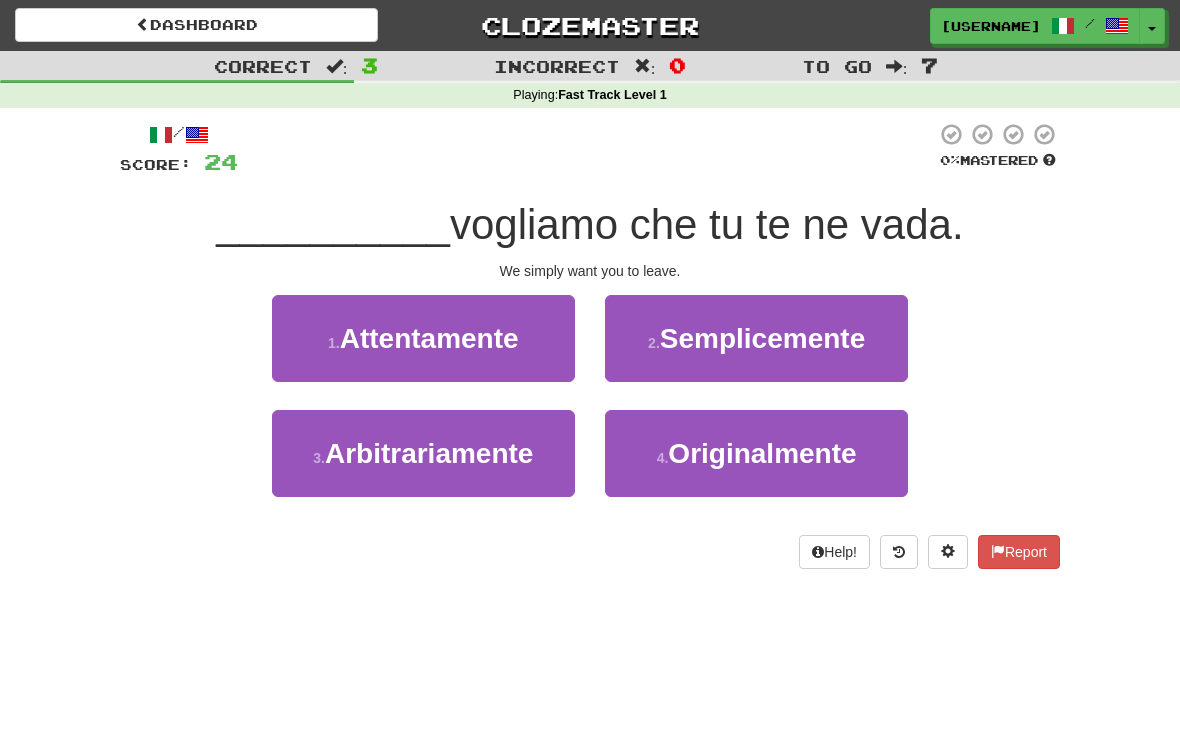 click on "Semplicemente" at bounding box center [762, 338] 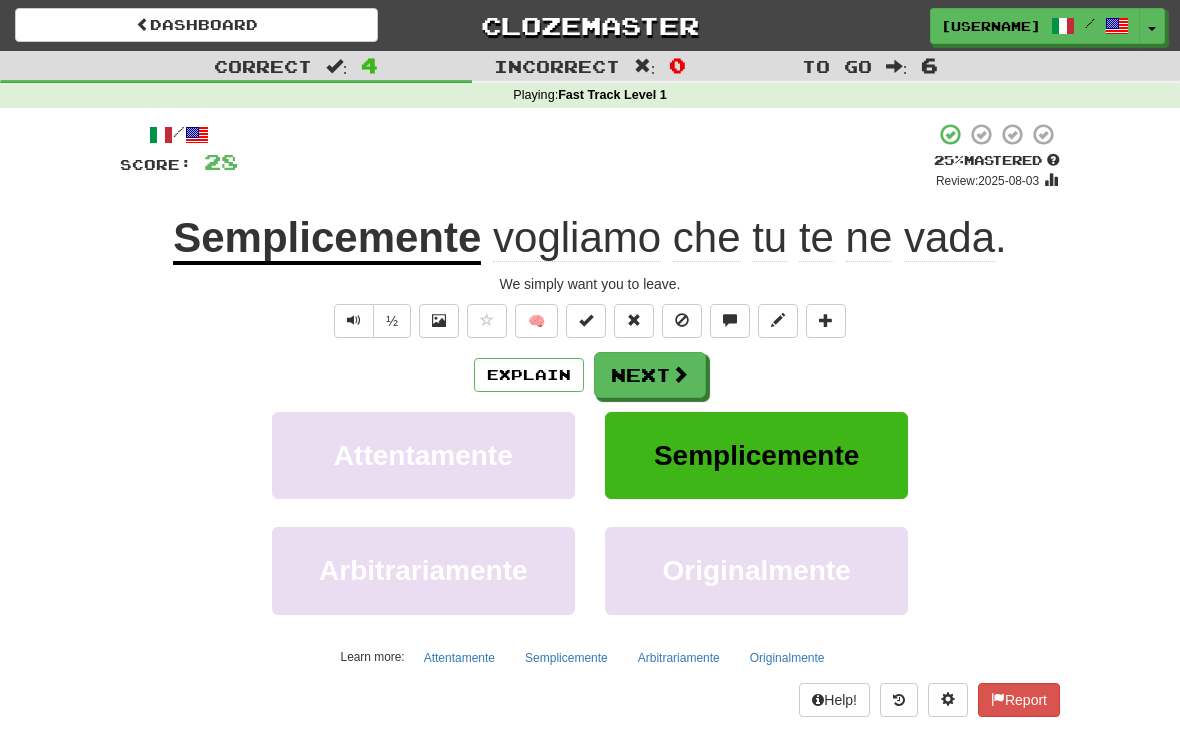 click on "Next" at bounding box center [650, 375] 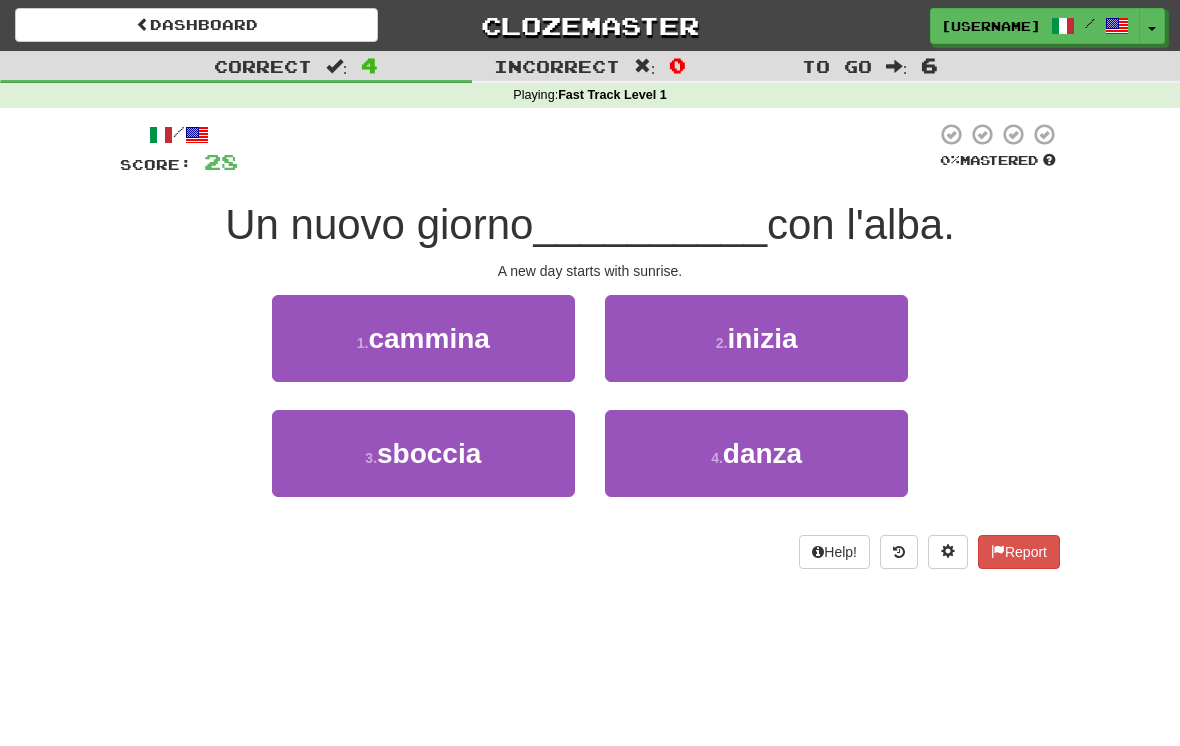 click on "2 .  inizia" at bounding box center [756, 338] 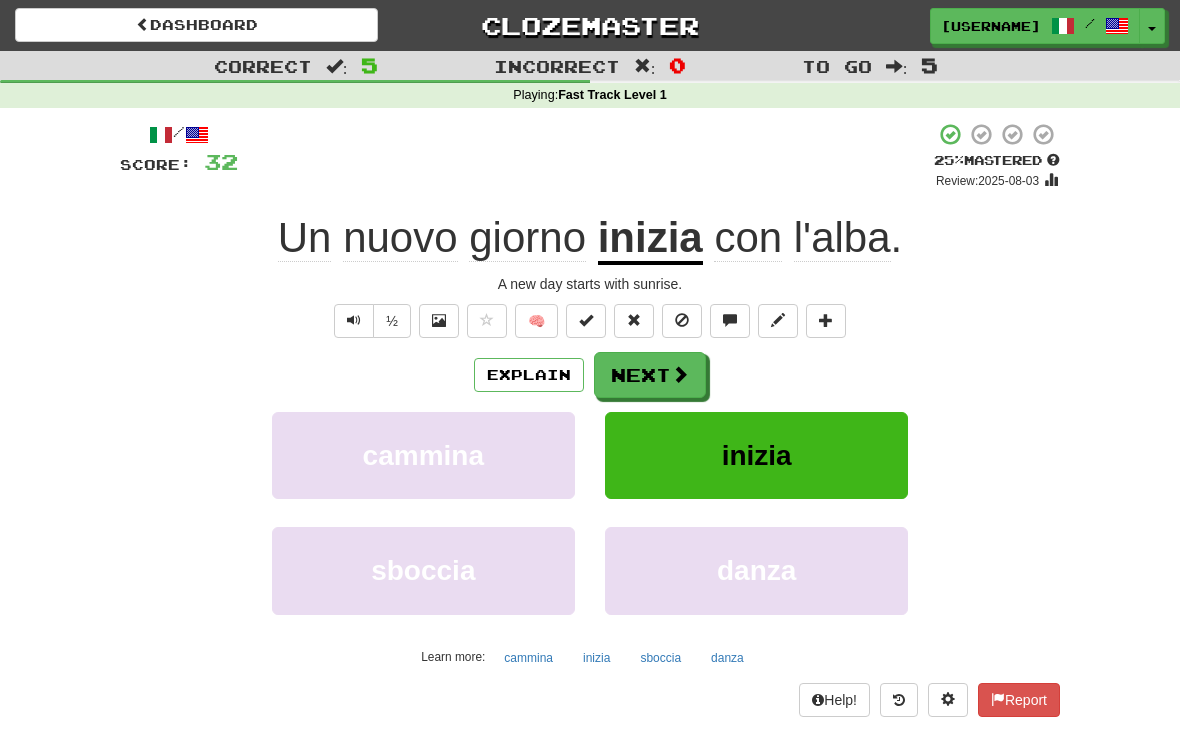 click on "Next" at bounding box center [650, 375] 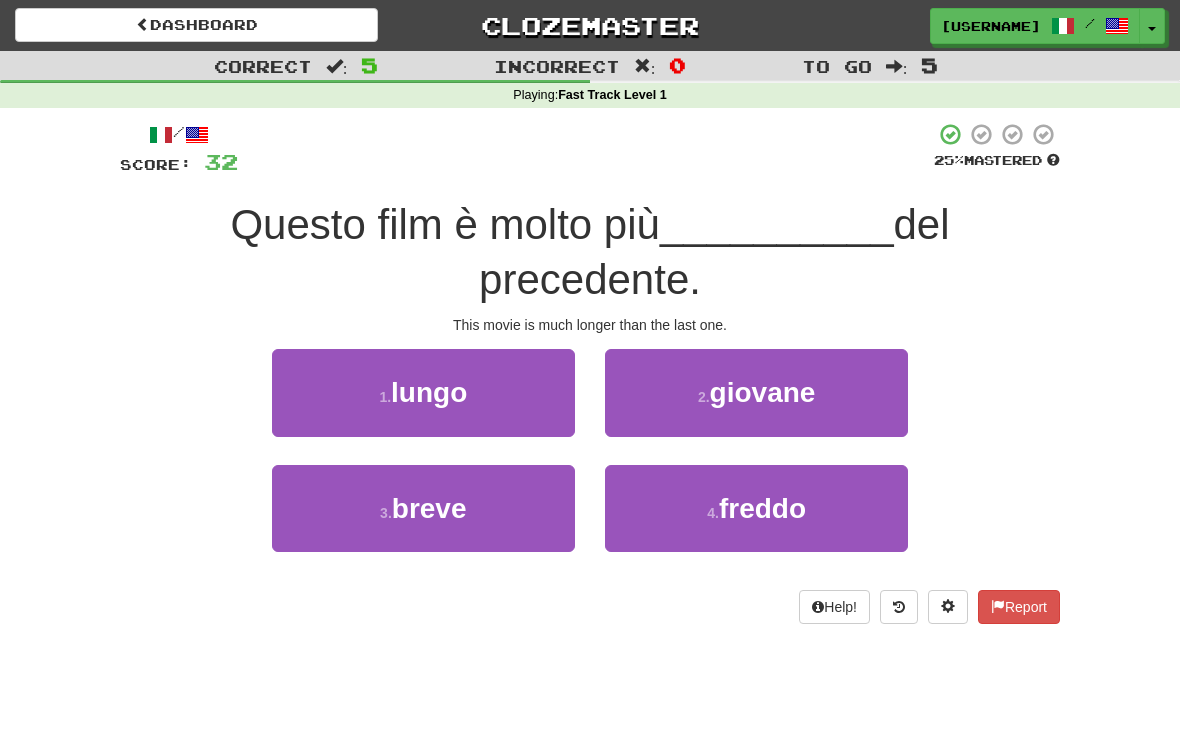 click on "lungo" at bounding box center (429, 392) 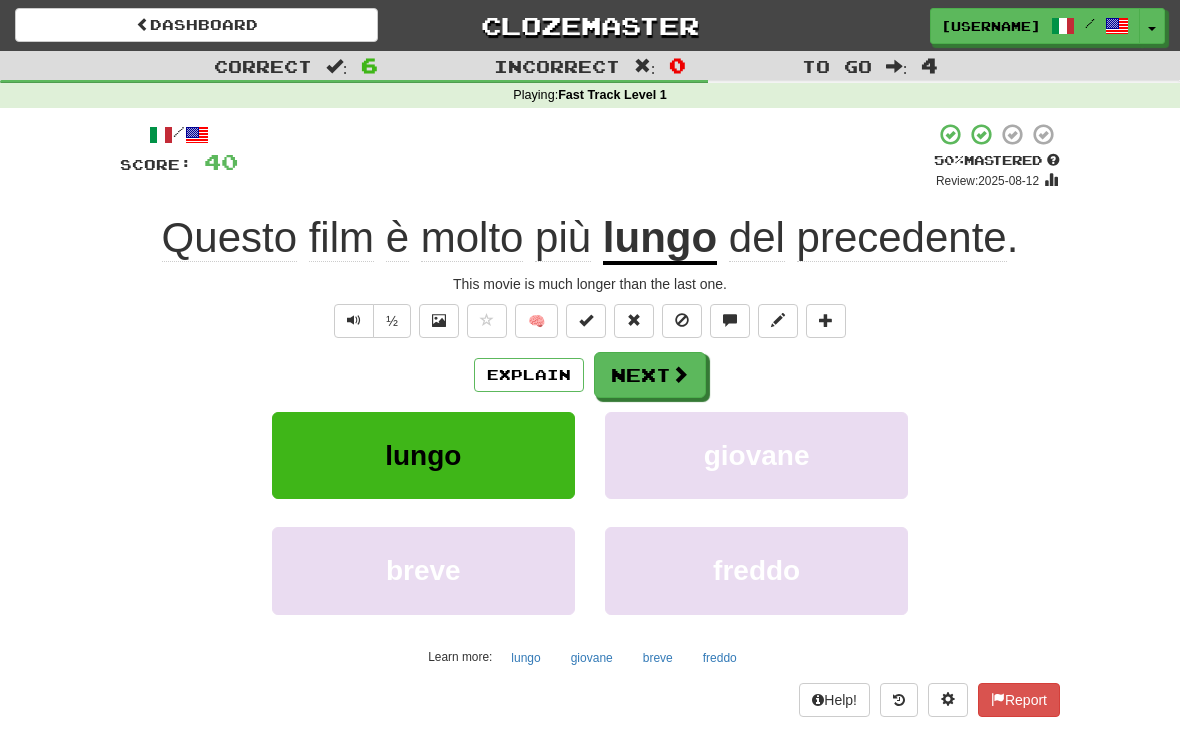 click on "Next" at bounding box center [650, 375] 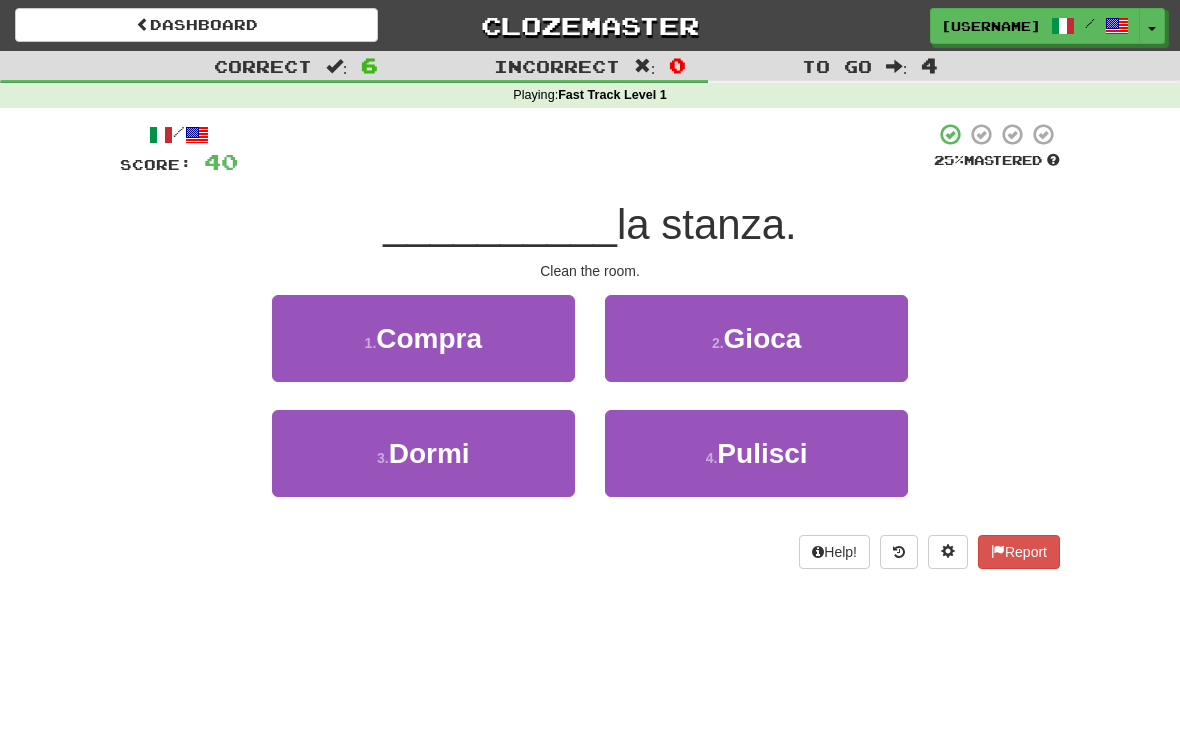 click on "Pulisci" at bounding box center [762, 453] 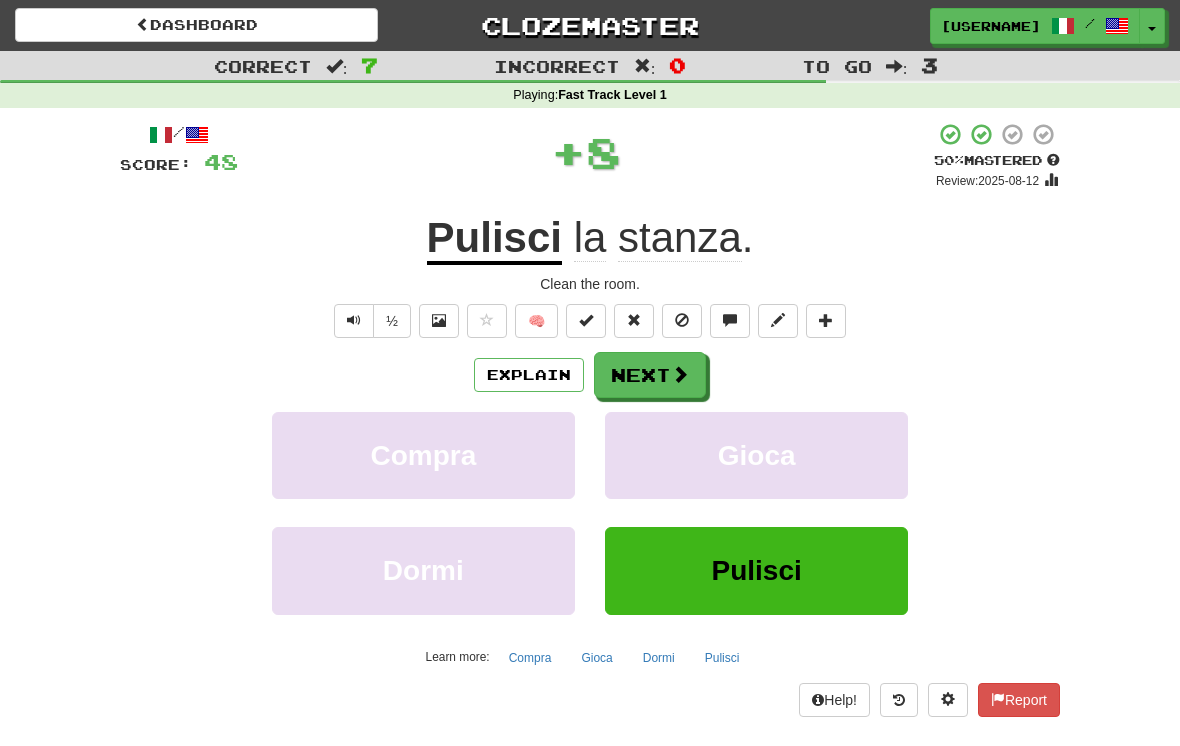 click on "Next" at bounding box center (650, 375) 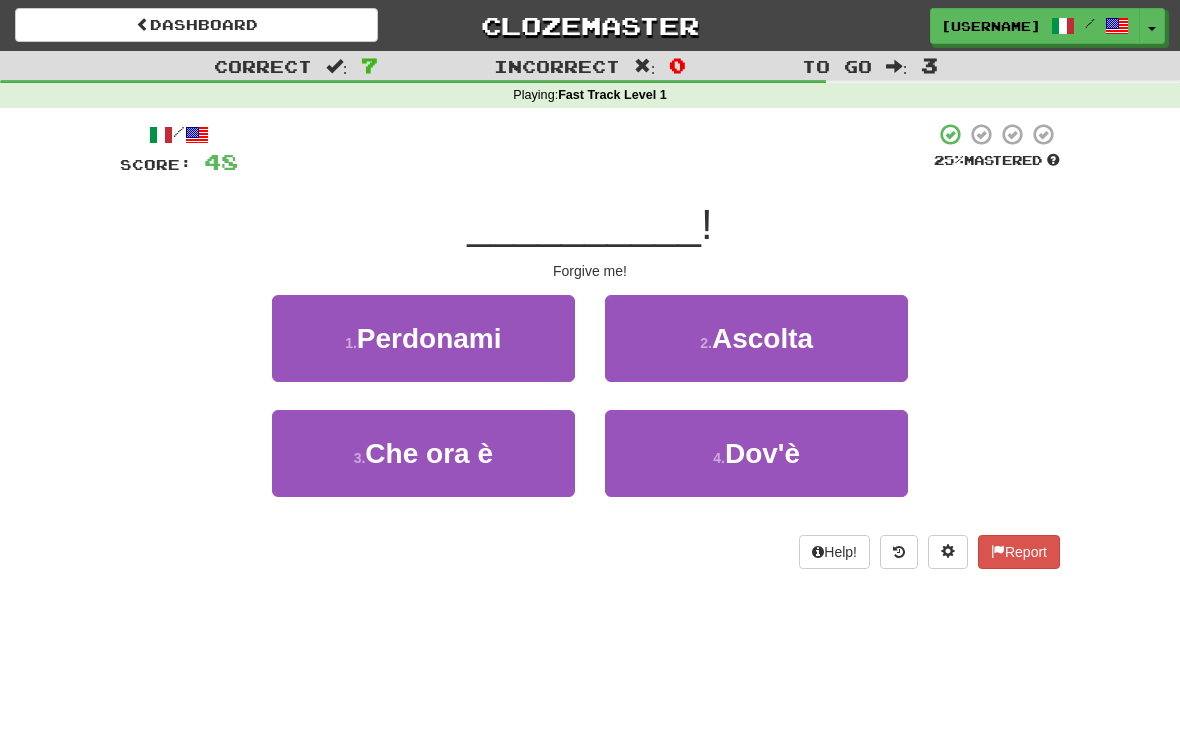 click on "Perdonami" at bounding box center (429, 338) 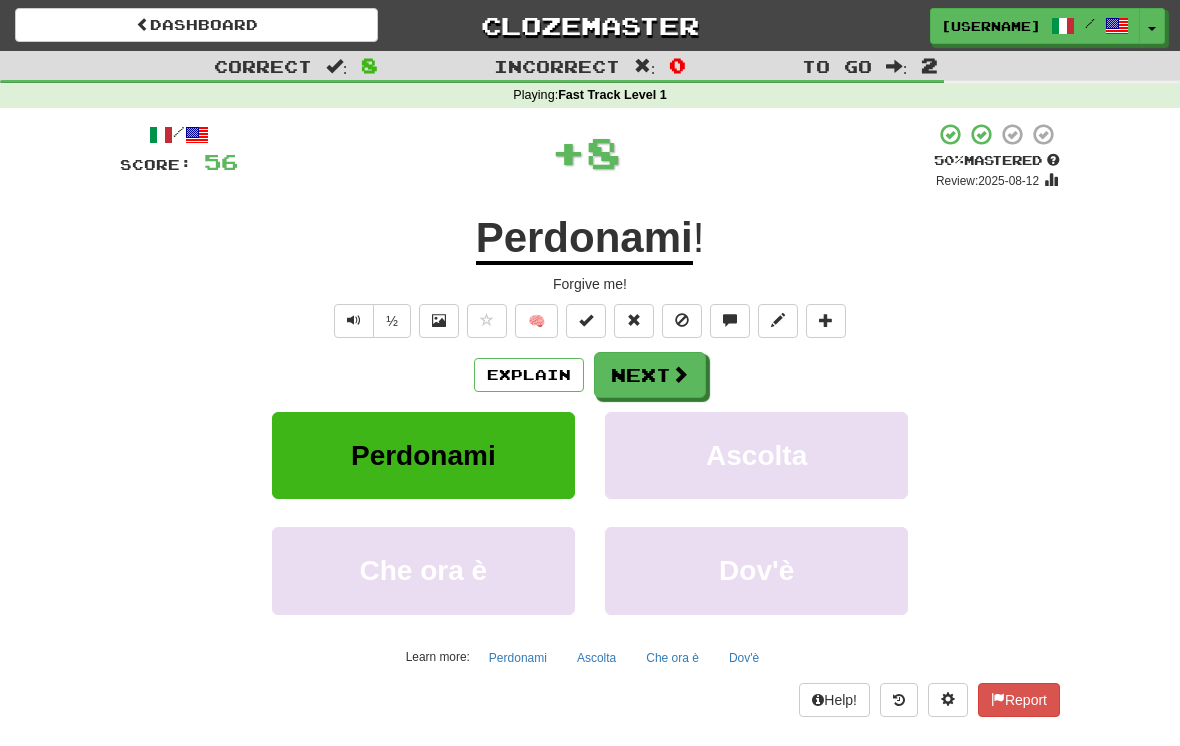 click on "Next" at bounding box center (650, 375) 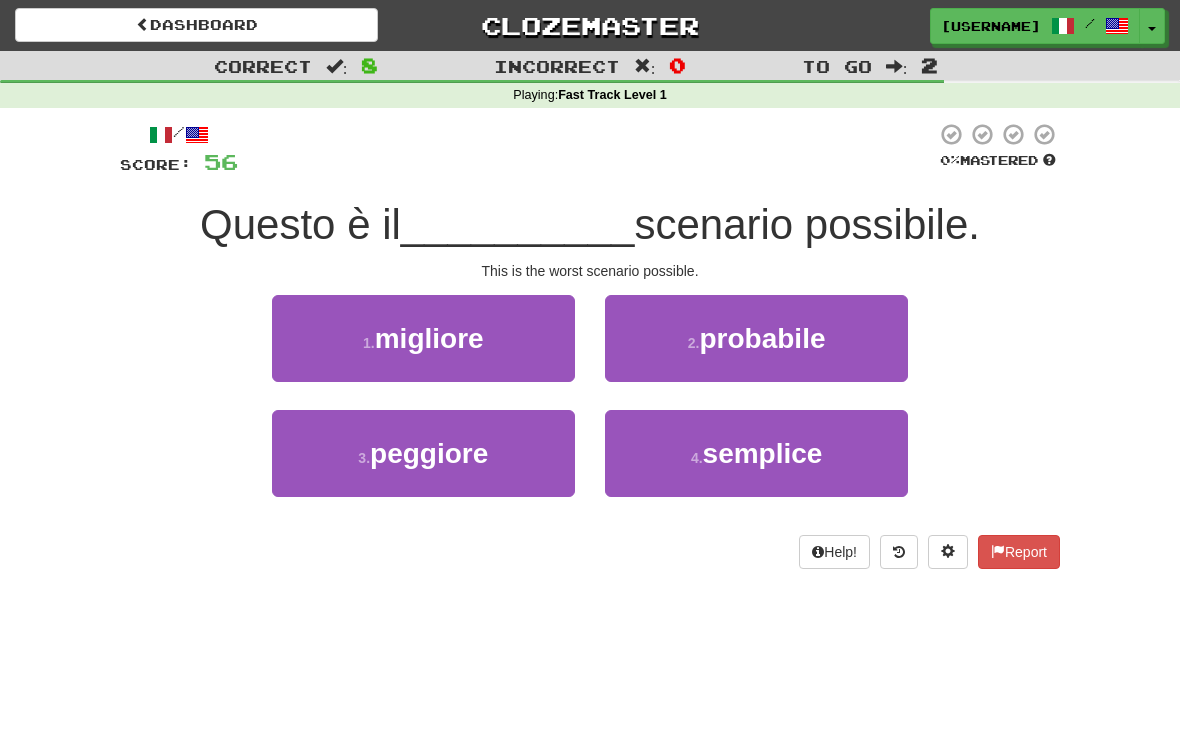 click on "migliore" at bounding box center [429, 338] 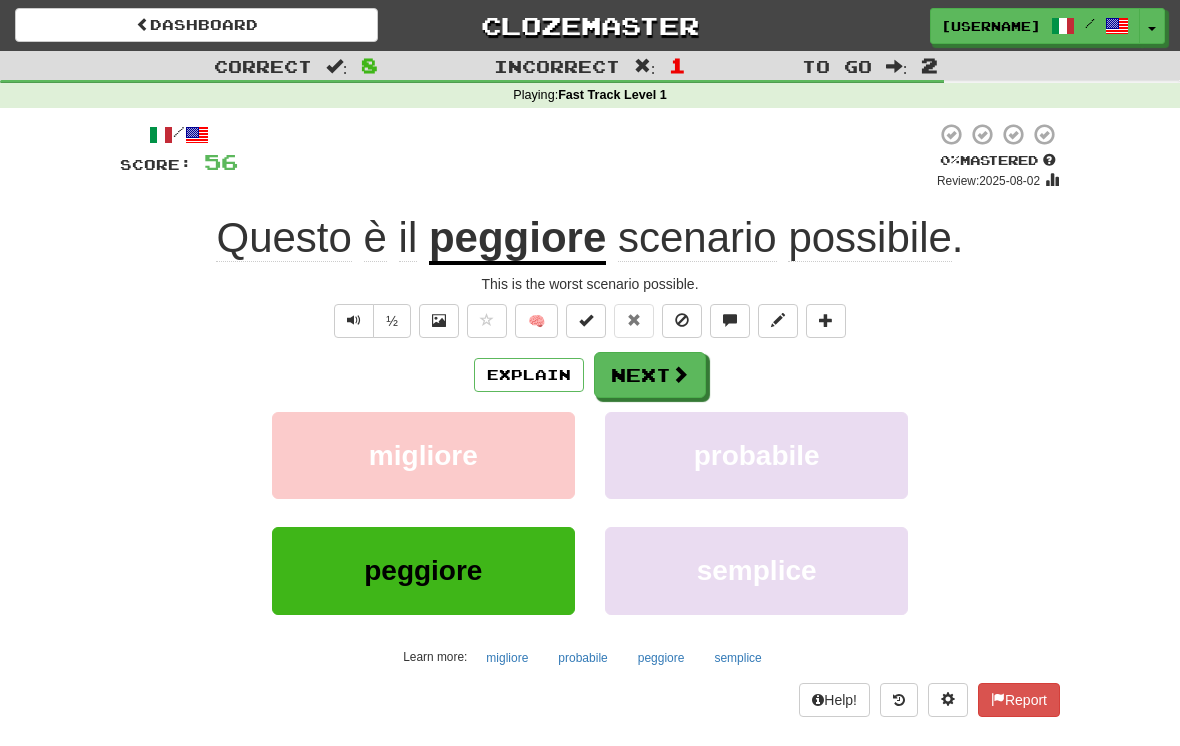 click on "Next" at bounding box center (650, 375) 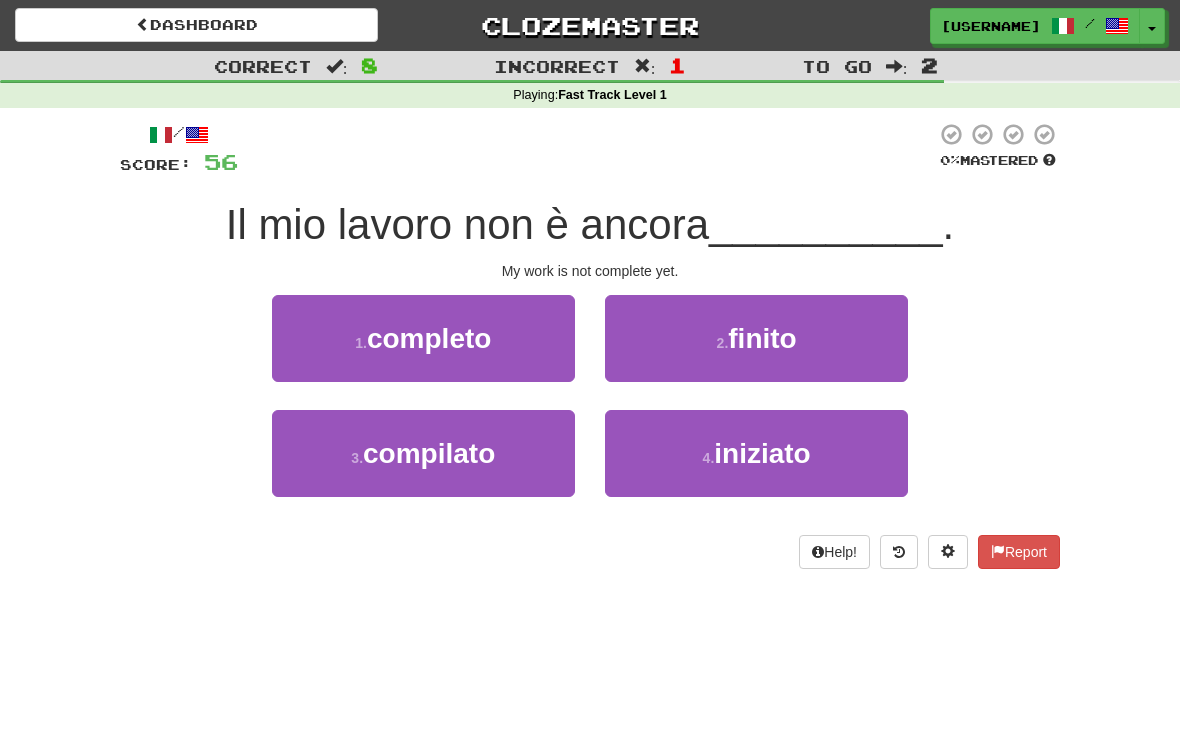 click on "completo" at bounding box center [429, 338] 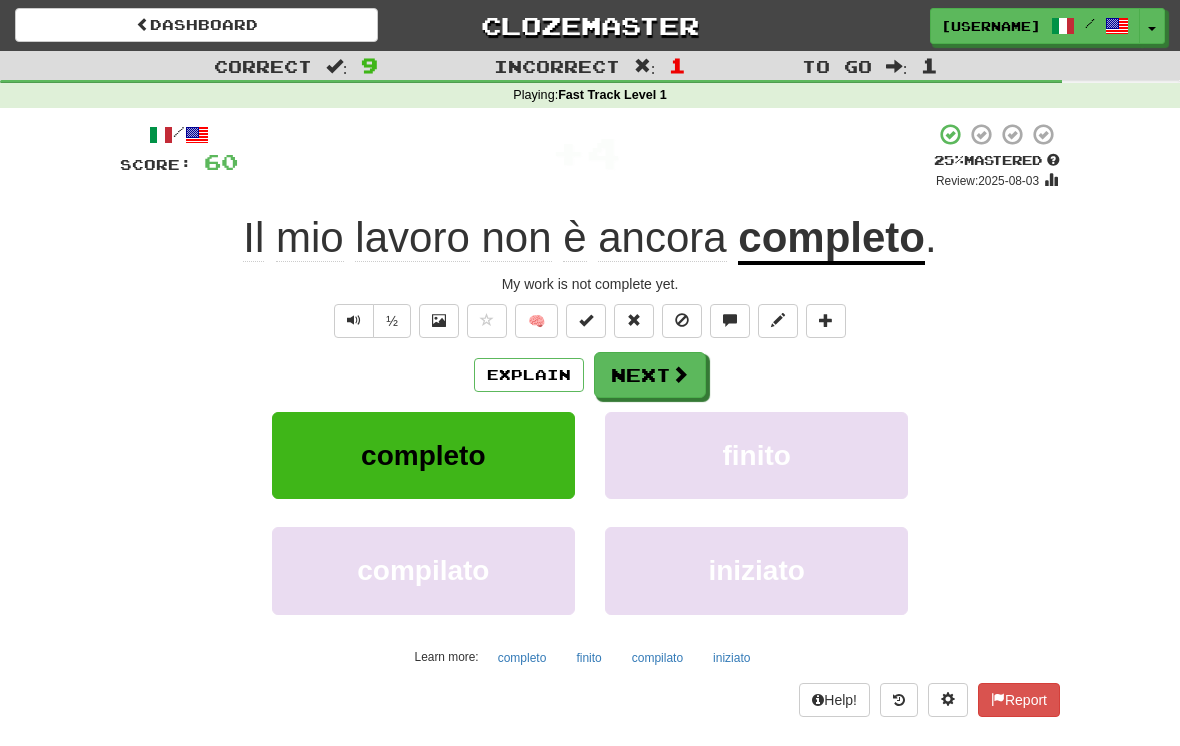 click on "Next" at bounding box center (650, 375) 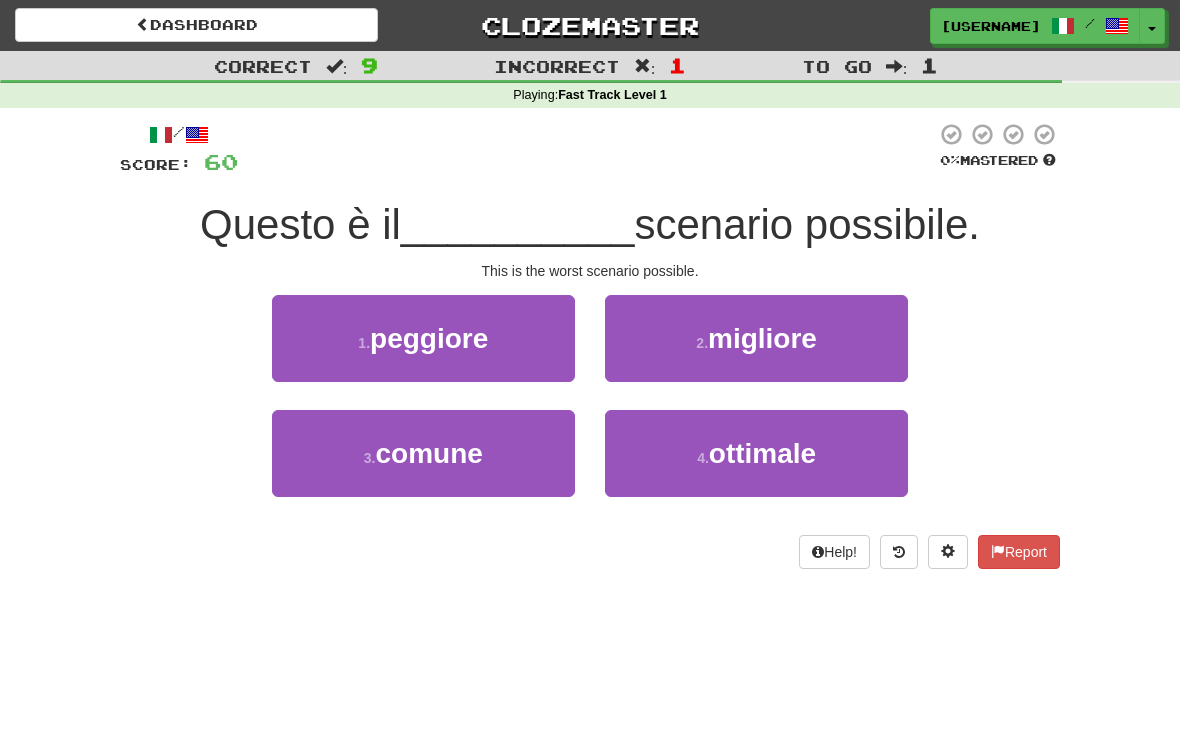 click on "peggiore" at bounding box center (429, 338) 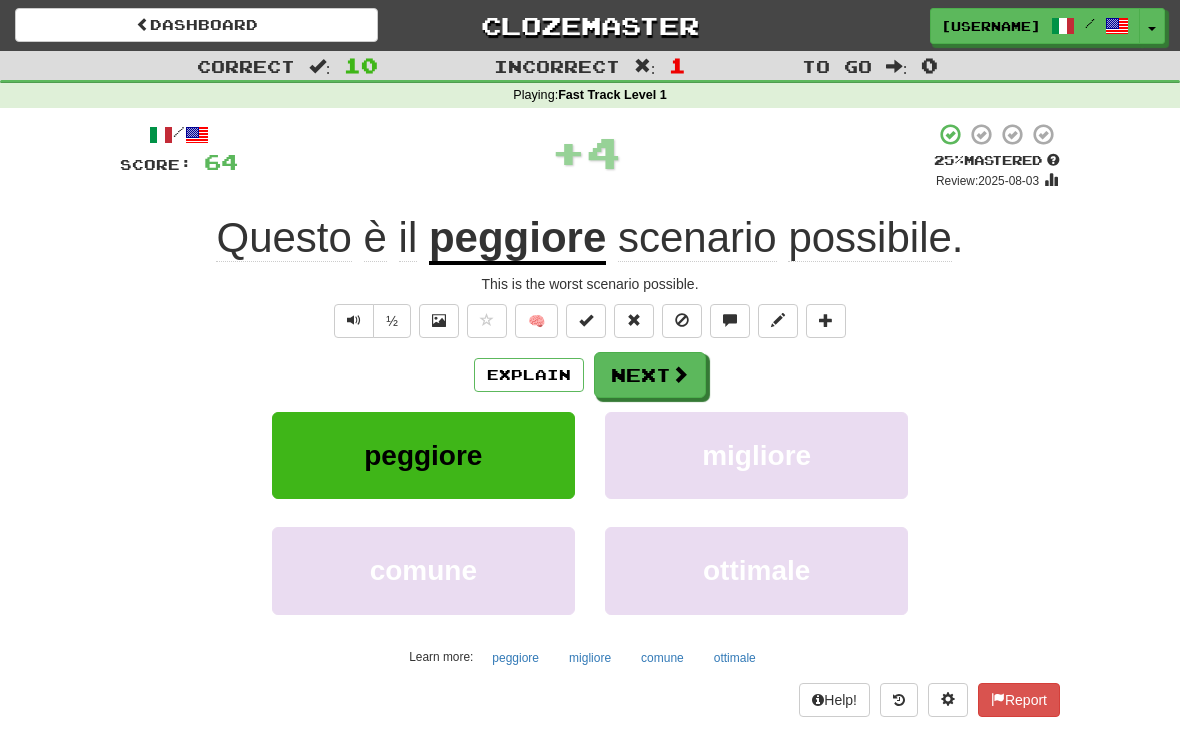 click on "Next" at bounding box center (650, 375) 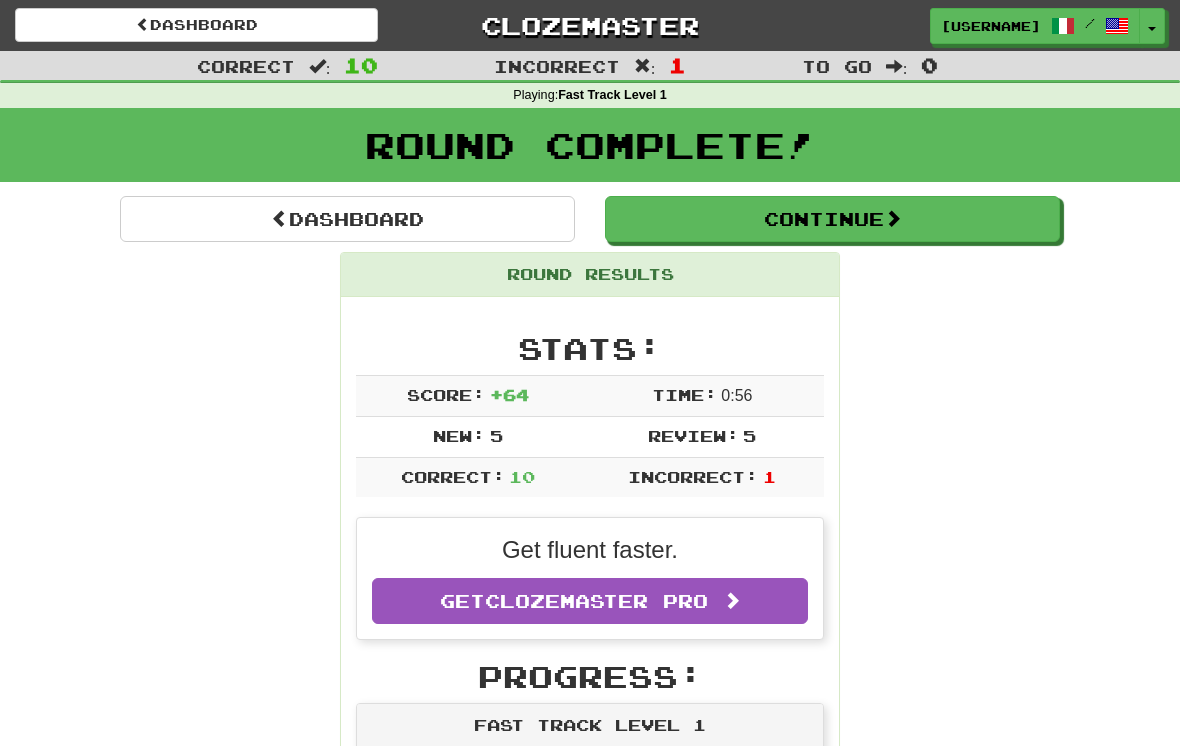 click on "Continue" at bounding box center [832, 219] 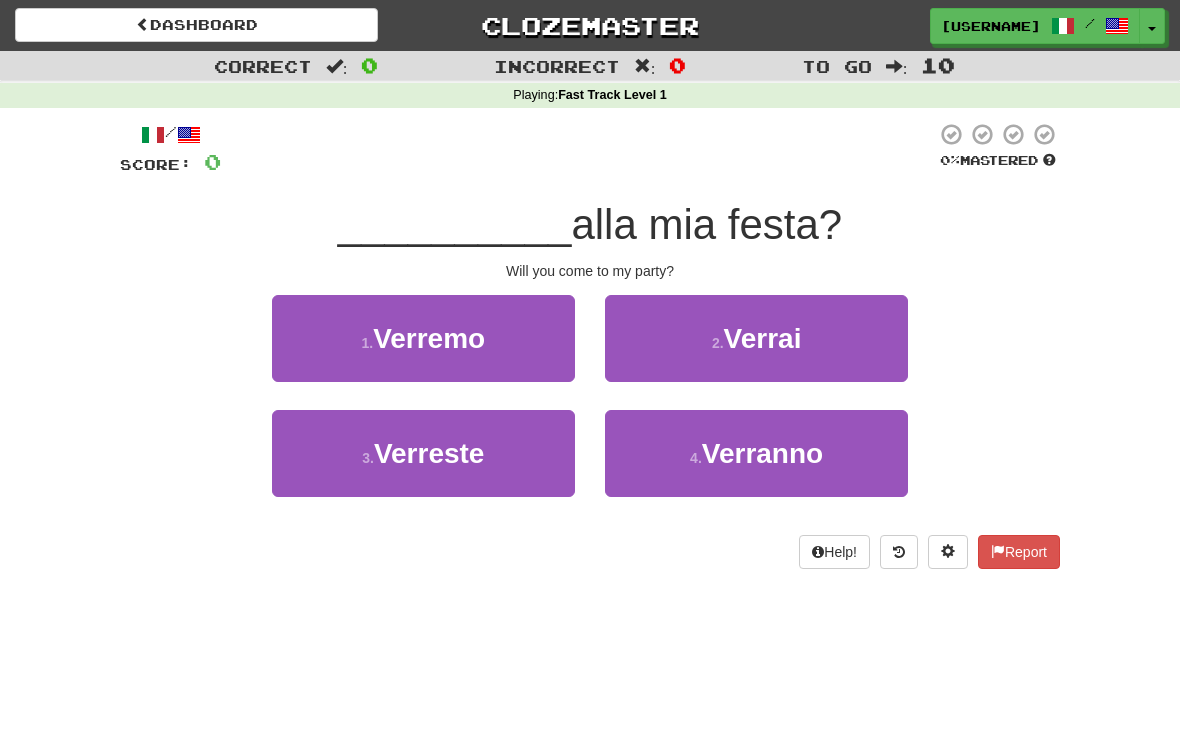 click on "Verreste" at bounding box center [429, 453] 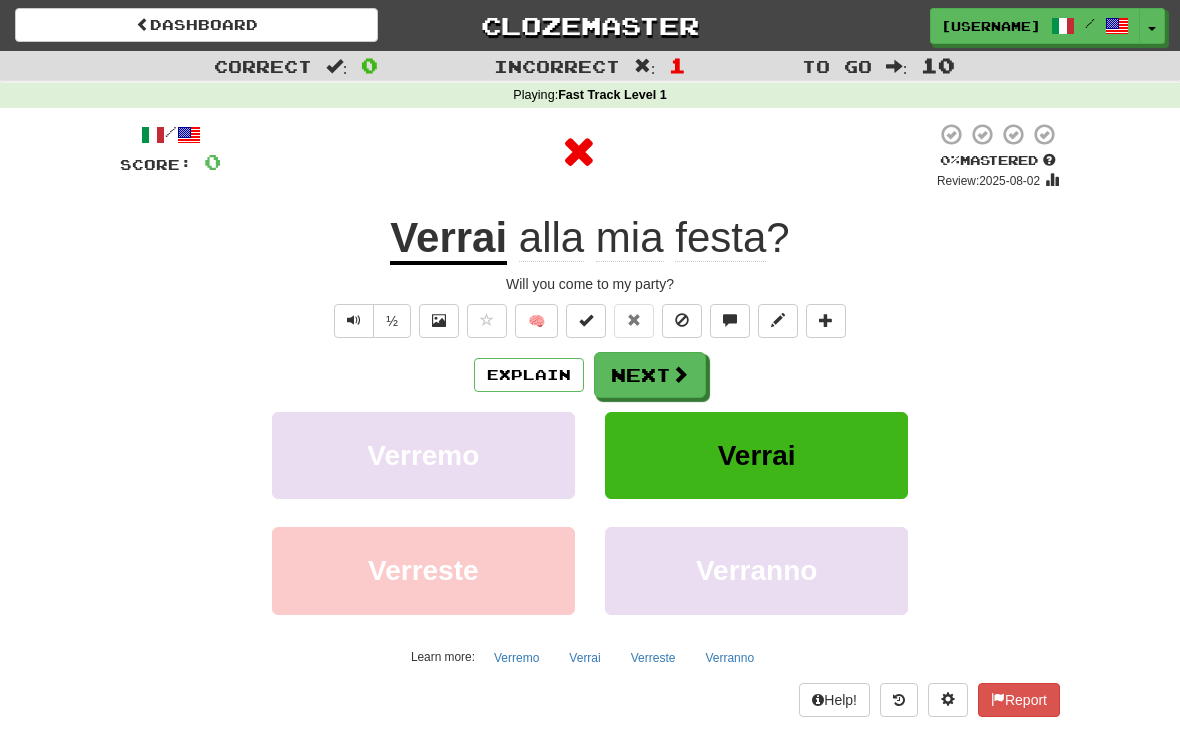 click on "Next" at bounding box center [650, 375] 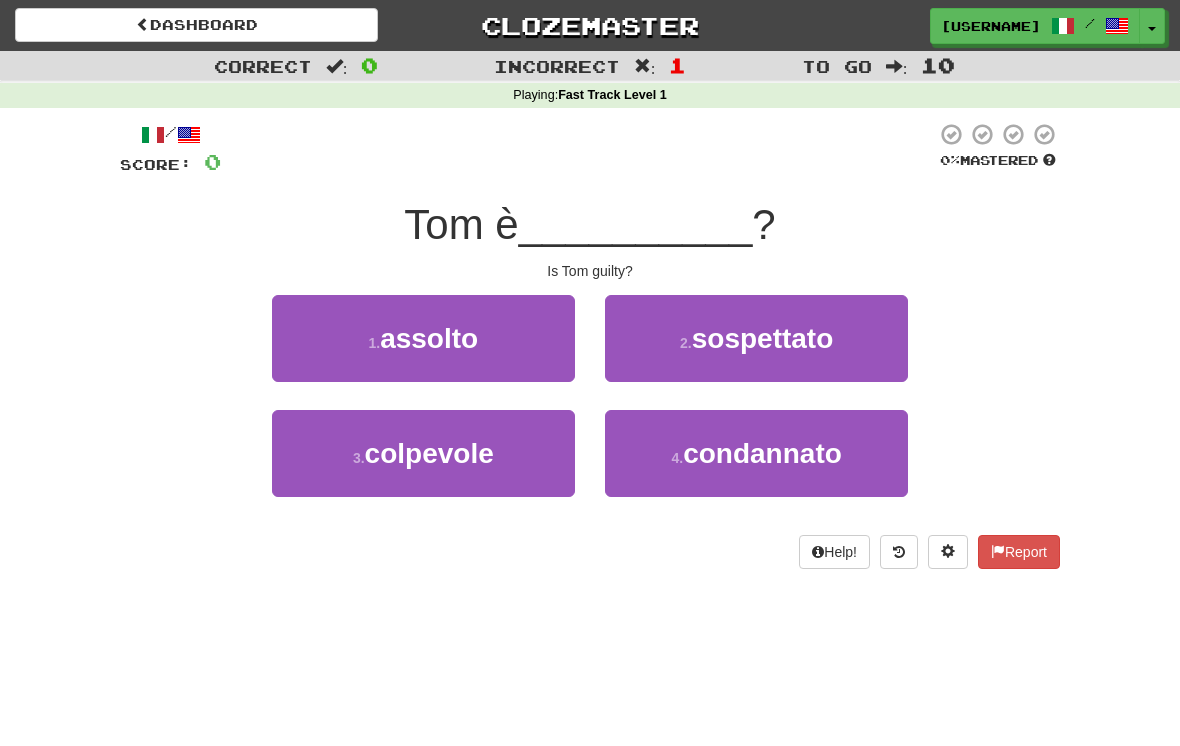 click on "3 .  colpevole" at bounding box center (423, 453) 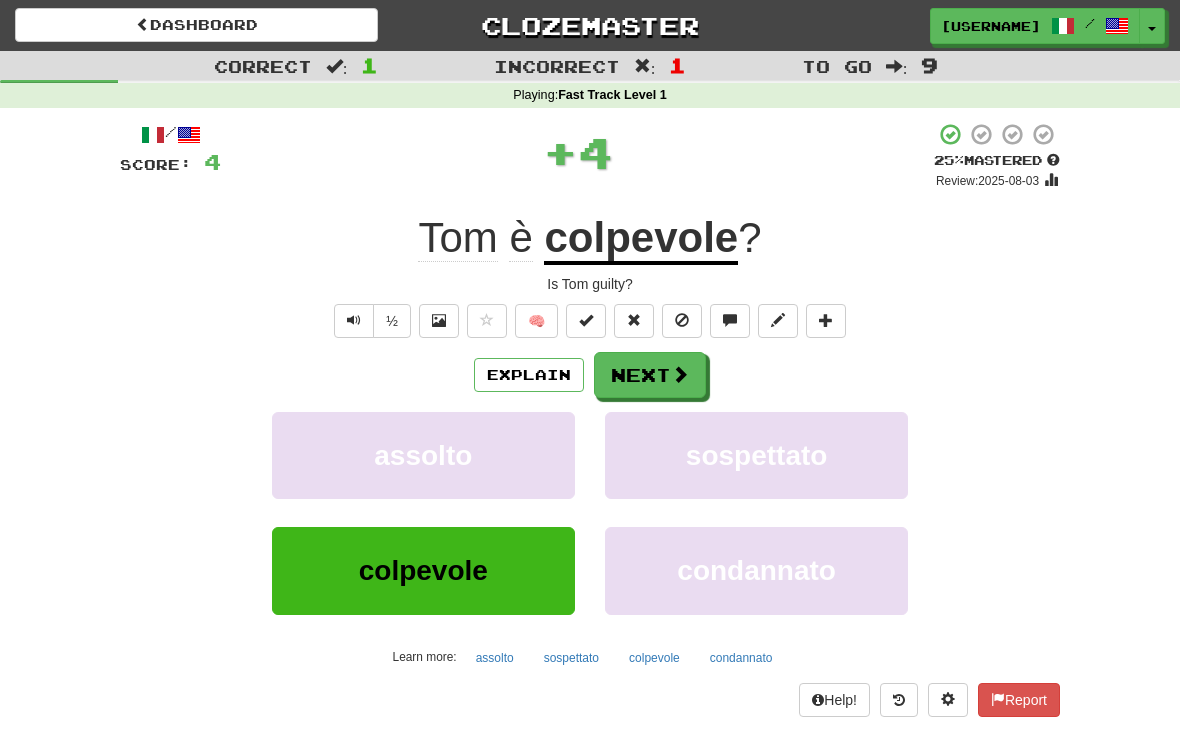 click on "Next" at bounding box center [650, 375] 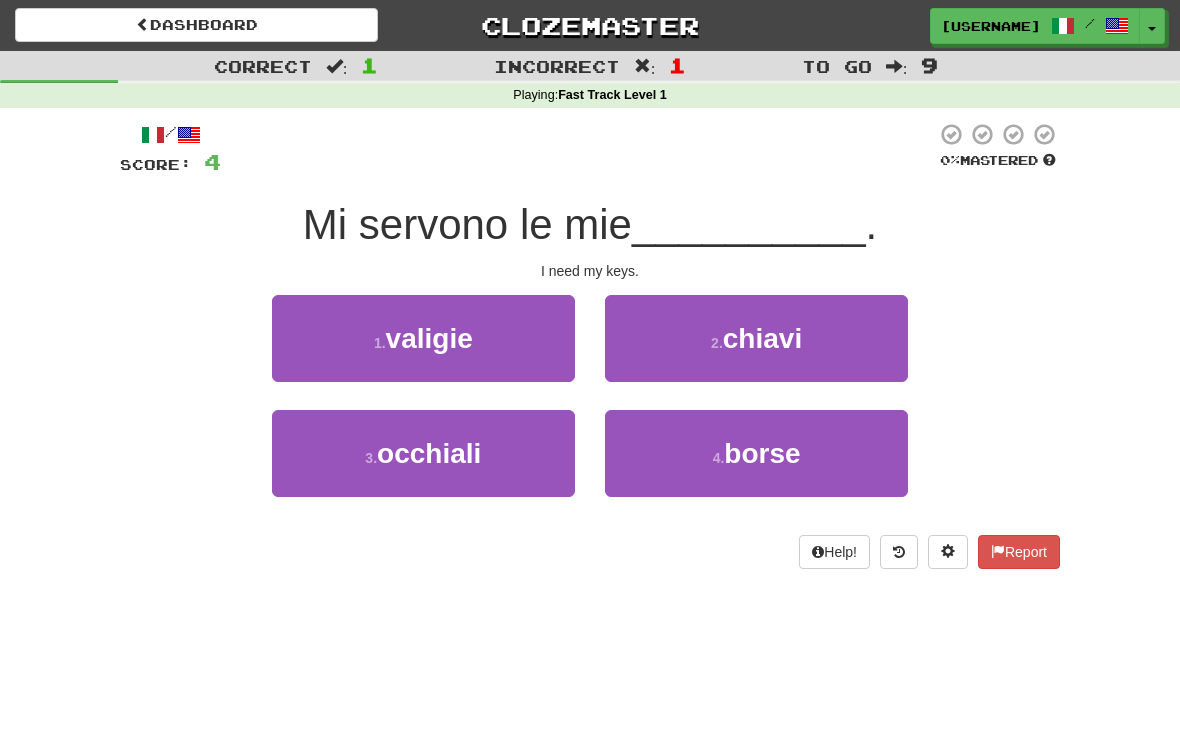 click on "2 .  chiavi" at bounding box center [756, 338] 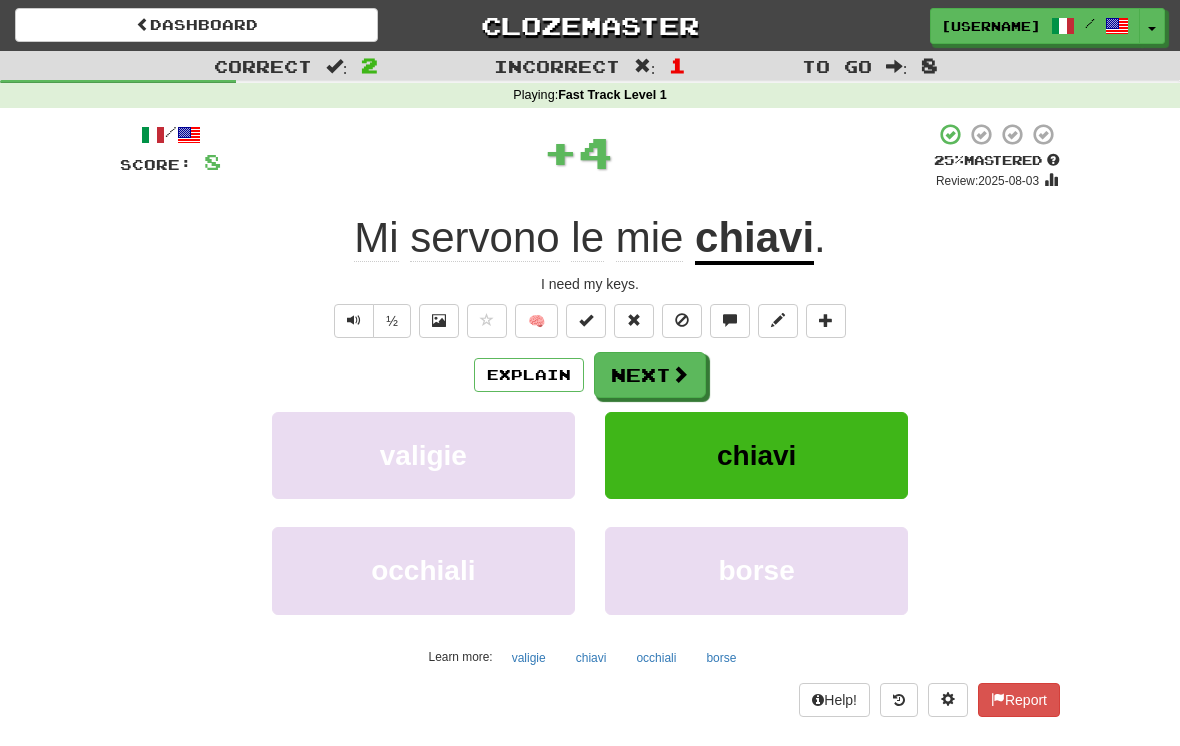 click on "Next" at bounding box center (650, 375) 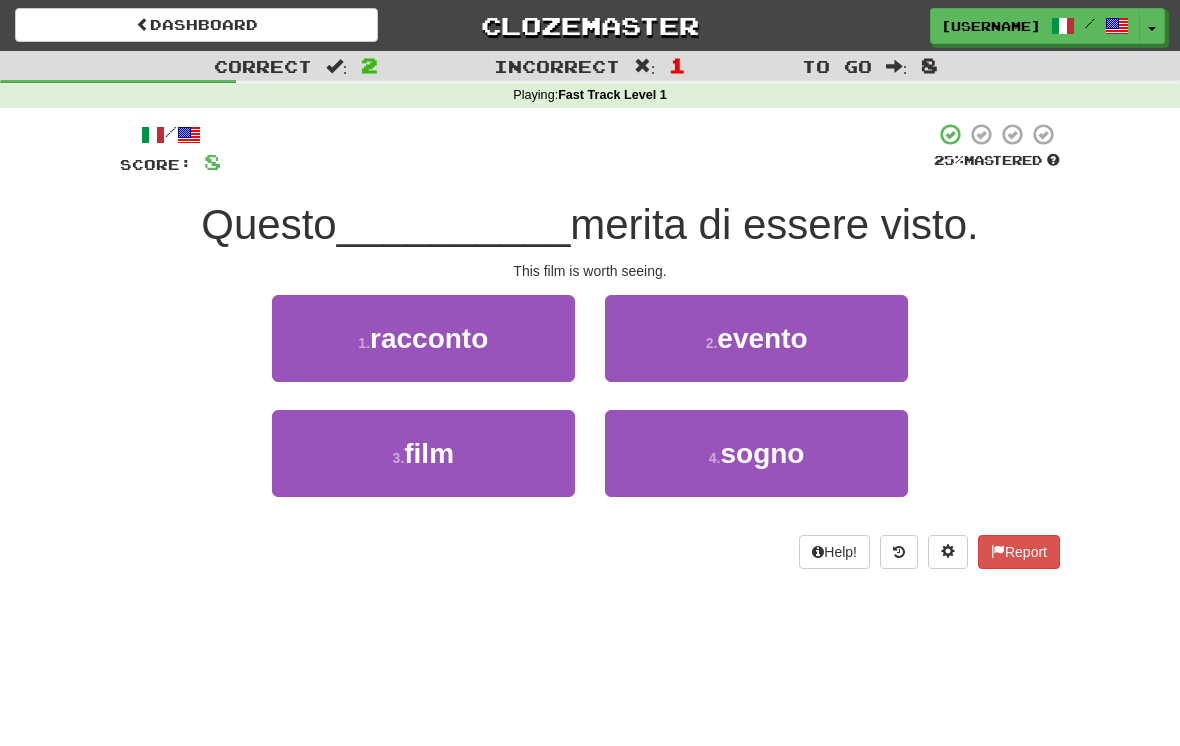 click on "3 .  film" at bounding box center [423, 453] 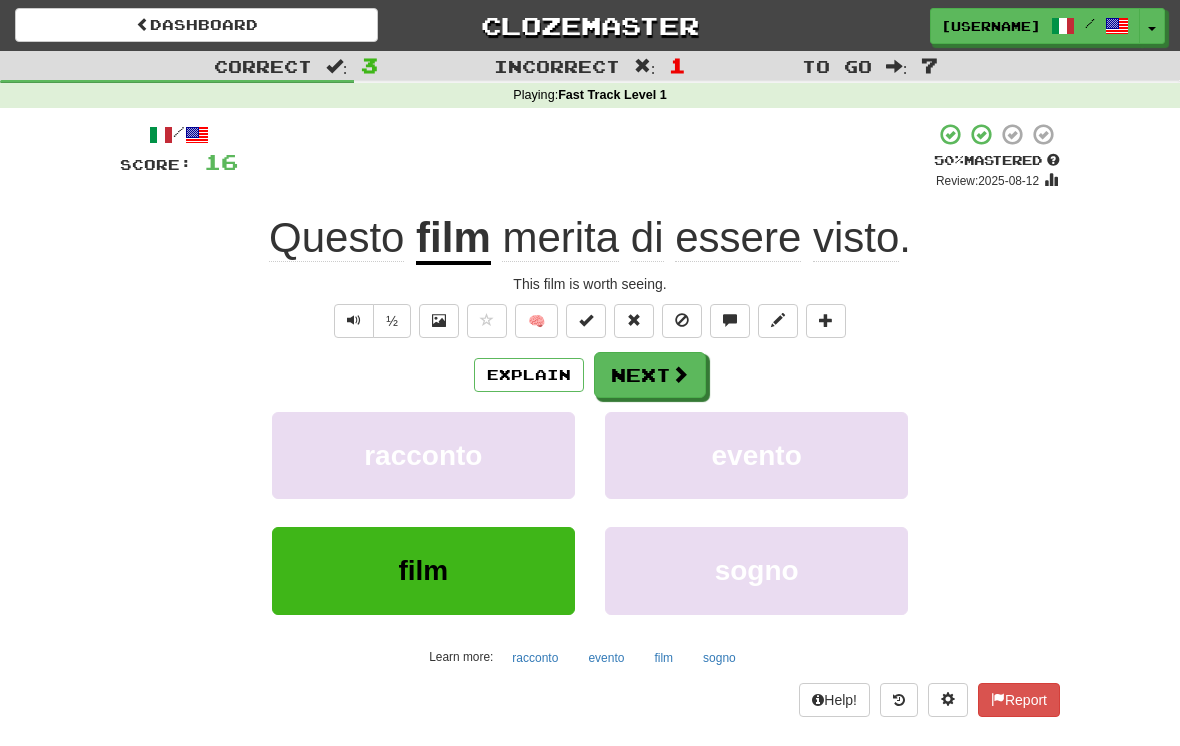 click on "Next" at bounding box center (650, 375) 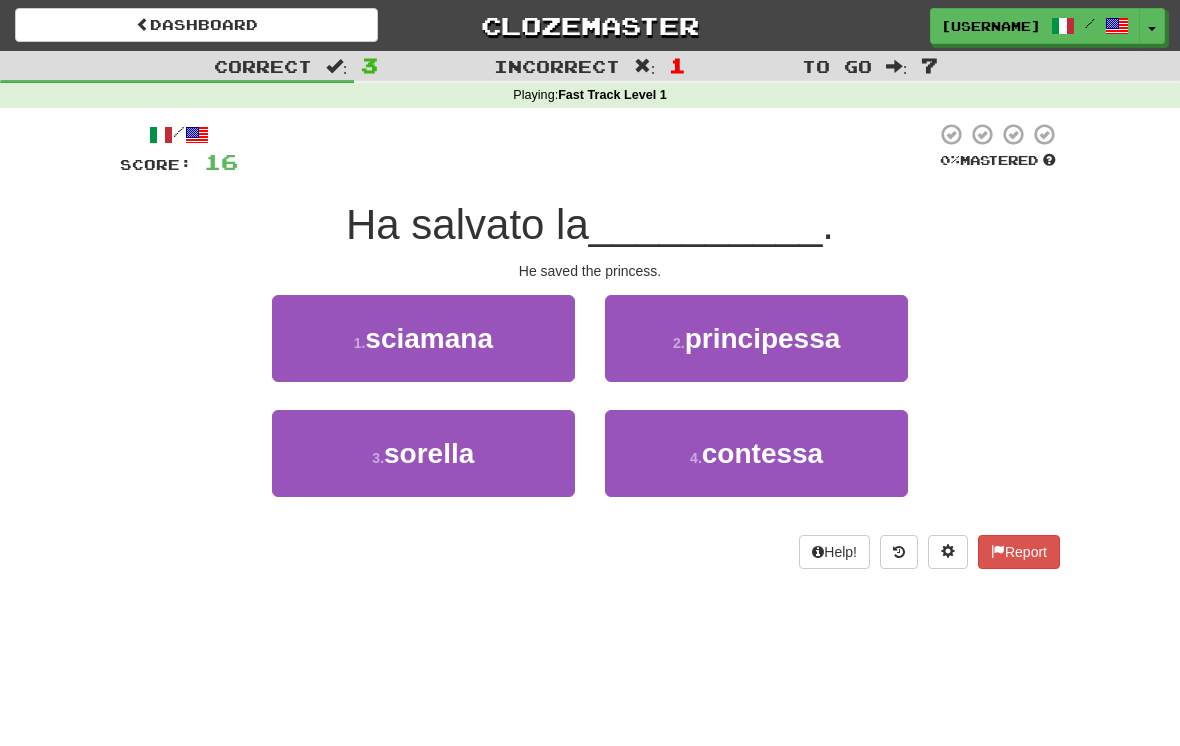 click on "principessa" at bounding box center (763, 338) 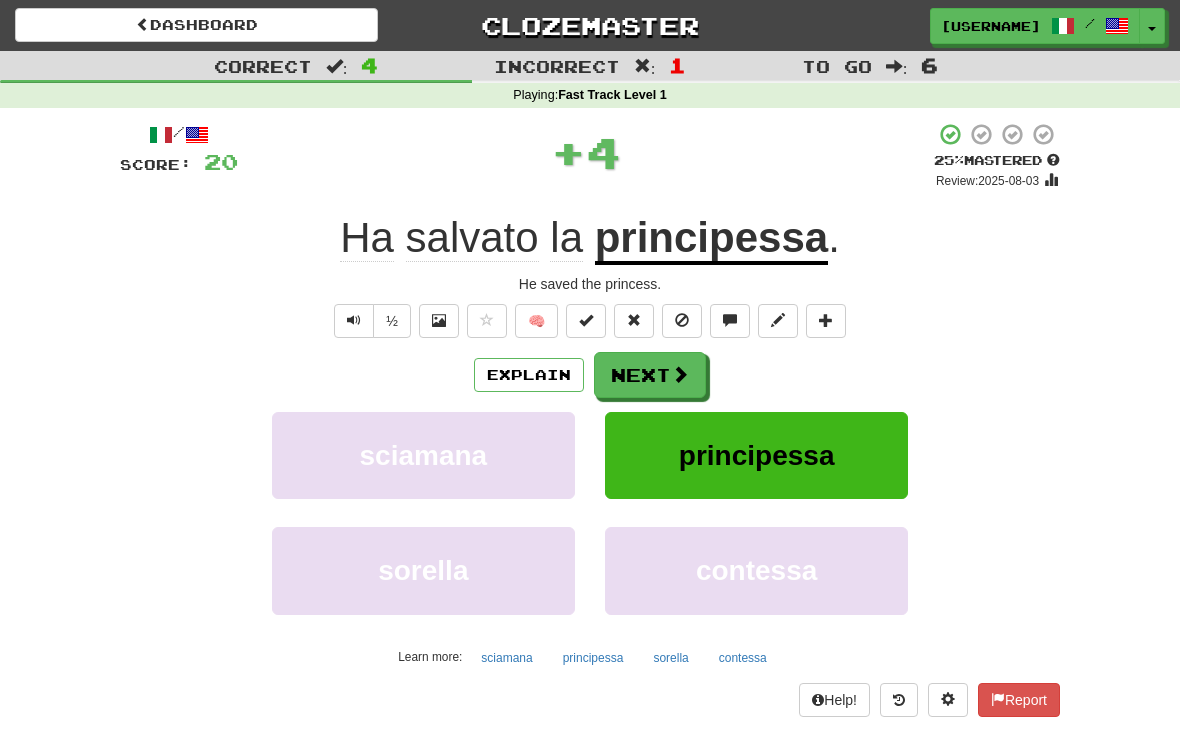 click on "Next" at bounding box center [650, 375] 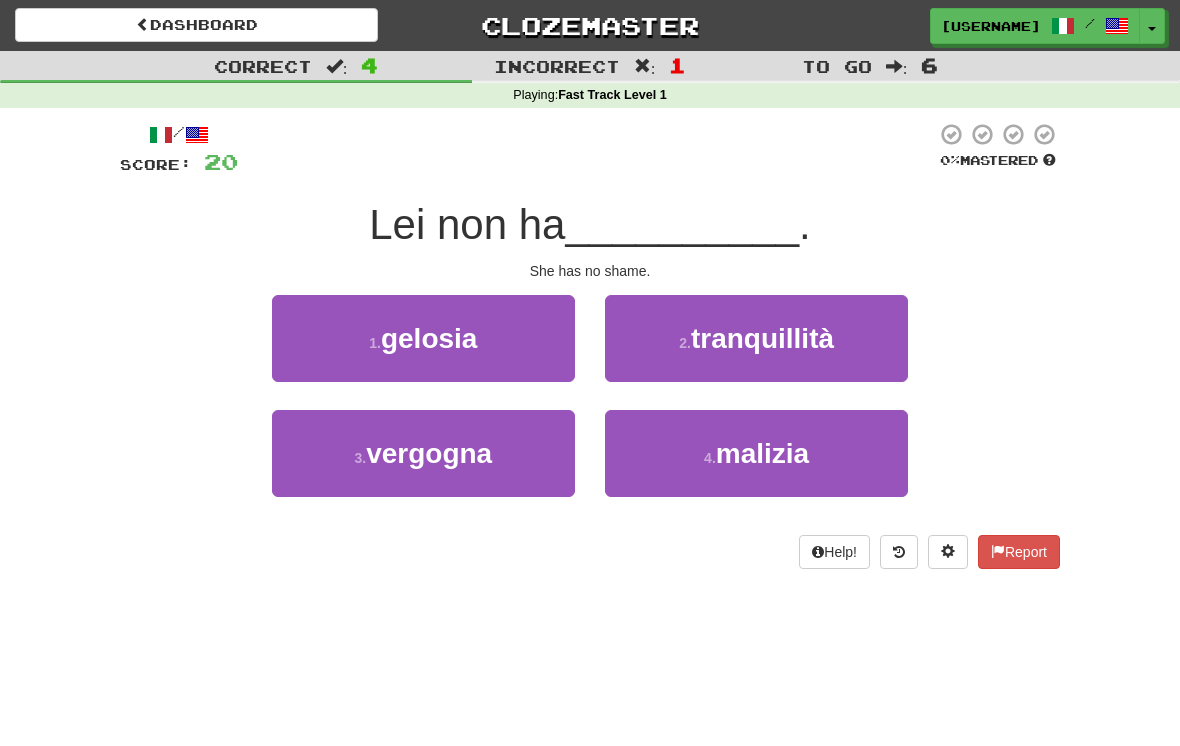 click on "4 .  malizia" at bounding box center (756, 453) 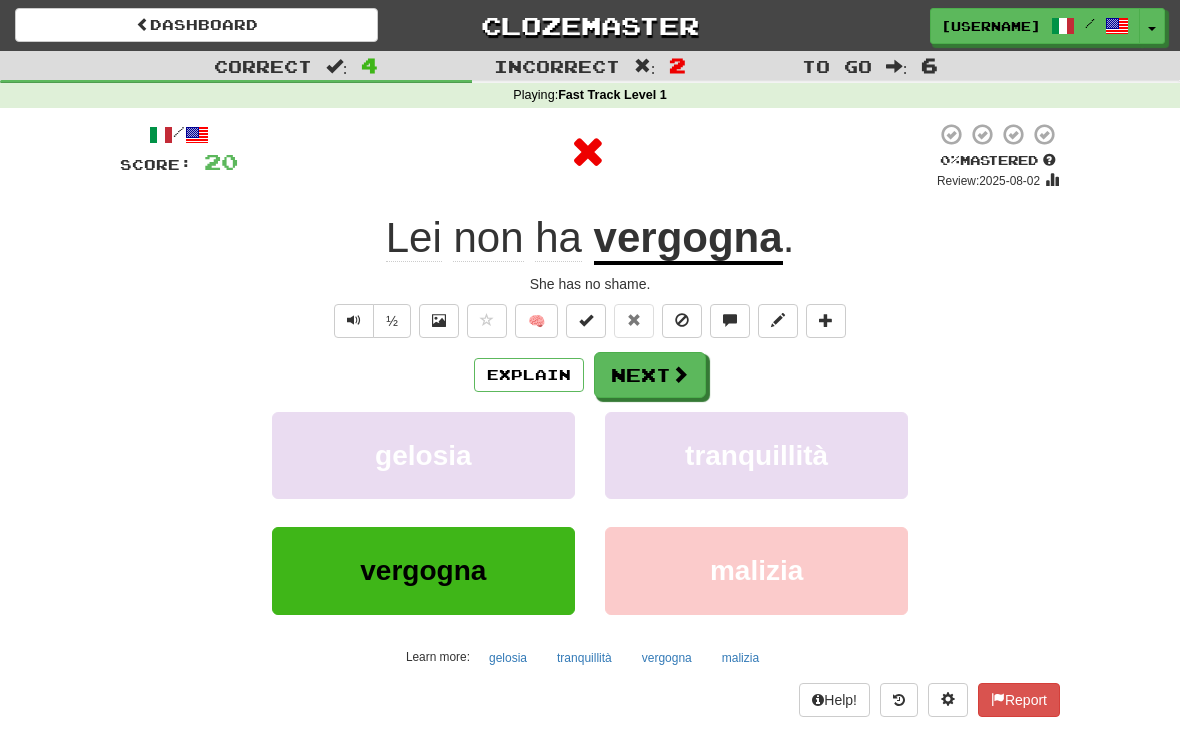 click on "Next" at bounding box center [650, 375] 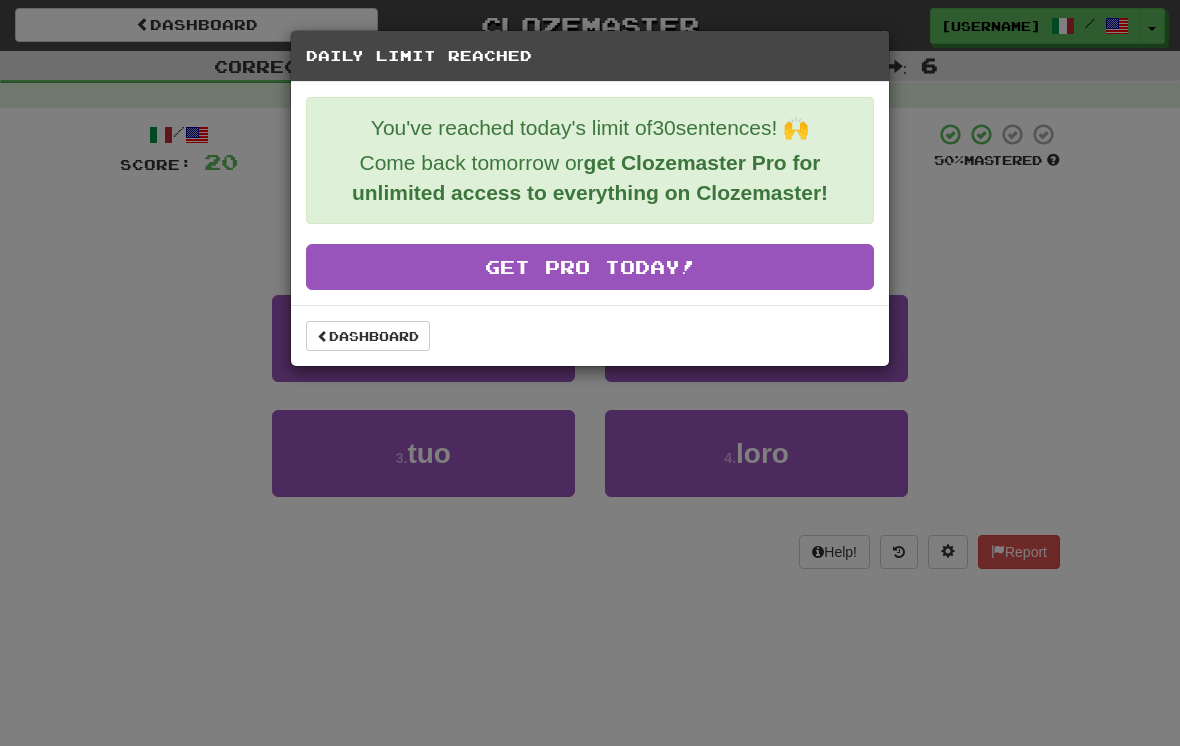 click on "Dashboard" at bounding box center [368, 336] 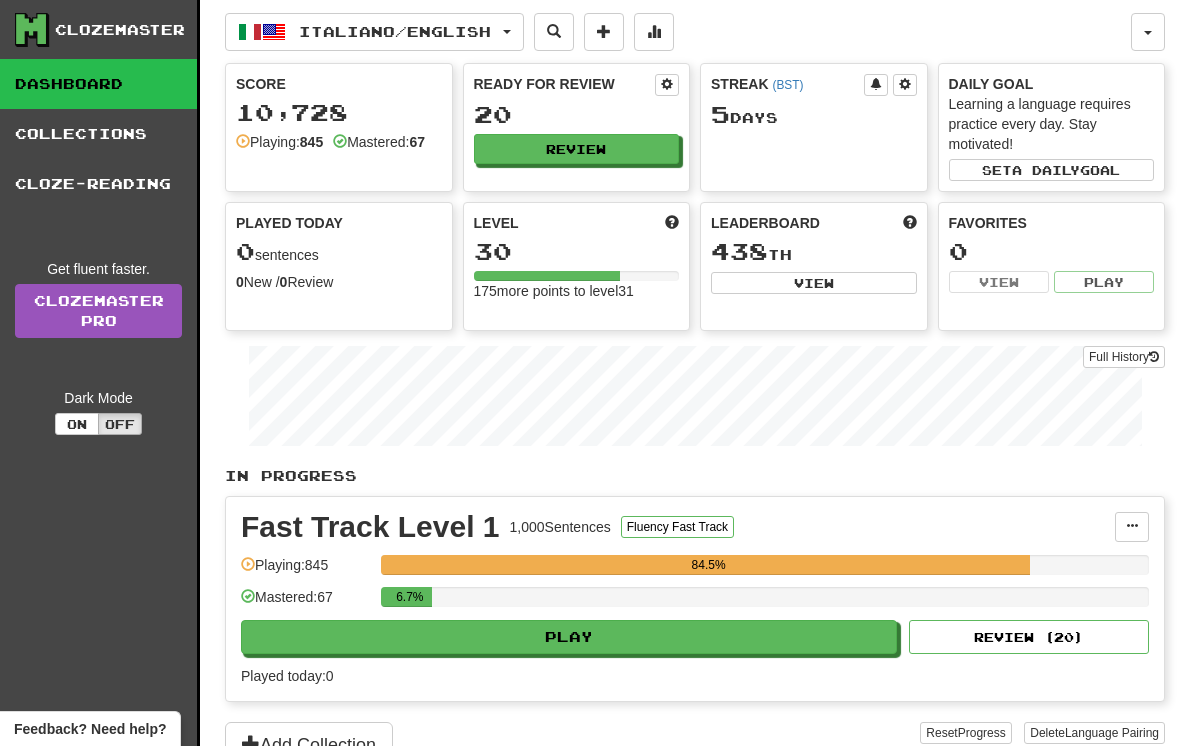 scroll, scrollTop: 0, scrollLeft: 0, axis: both 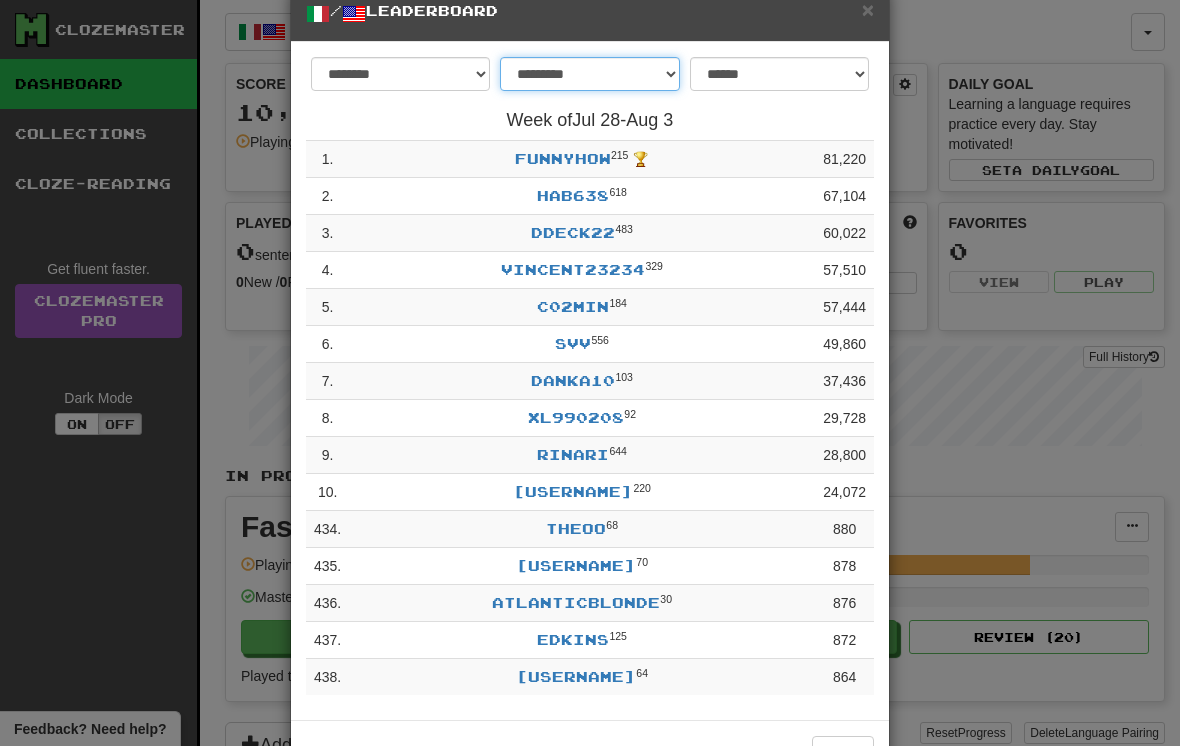 click on "**********" at bounding box center [589, 74] 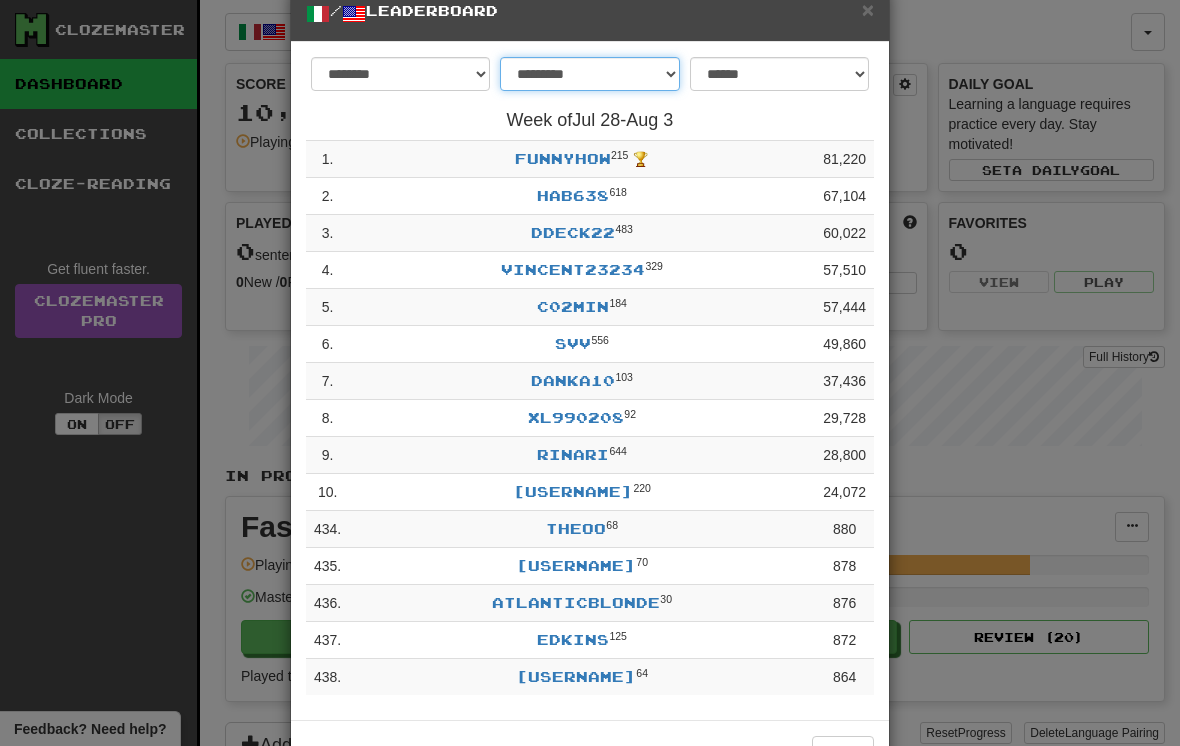 select on "*******" 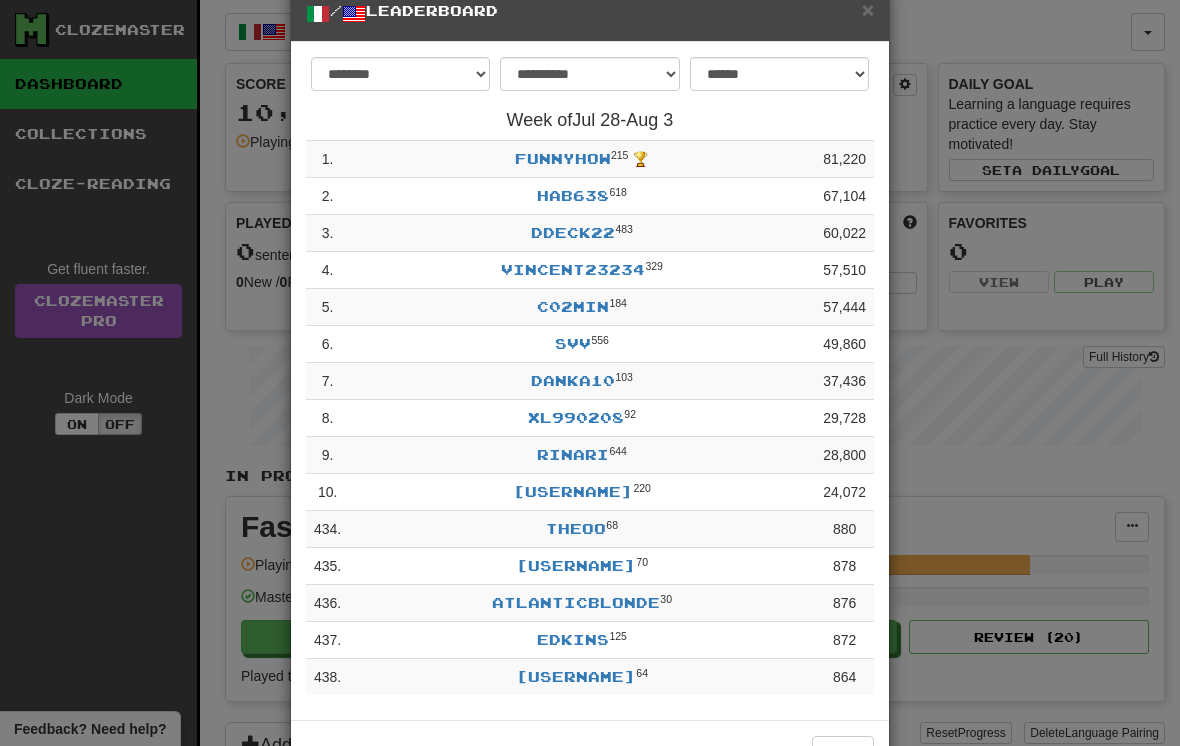 scroll, scrollTop: 0, scrollLeft: 0, axis: both 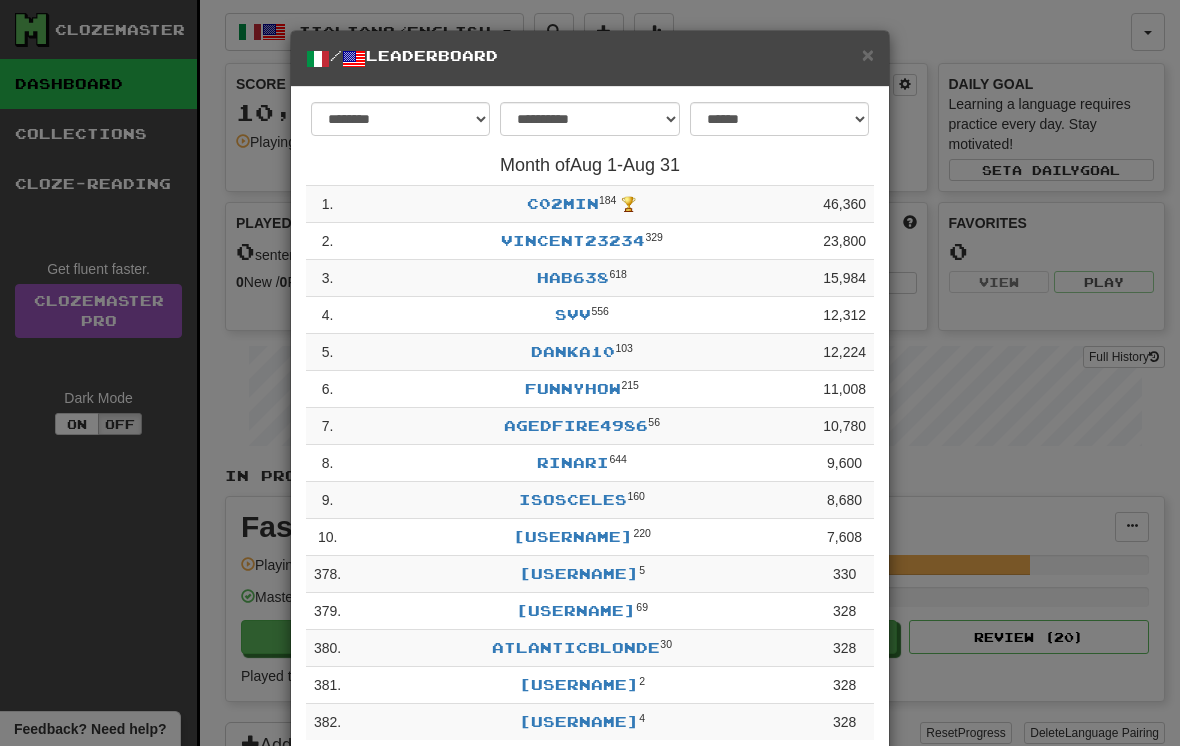 click on "/   Leaderboard" at bounding box center [590, 58] 